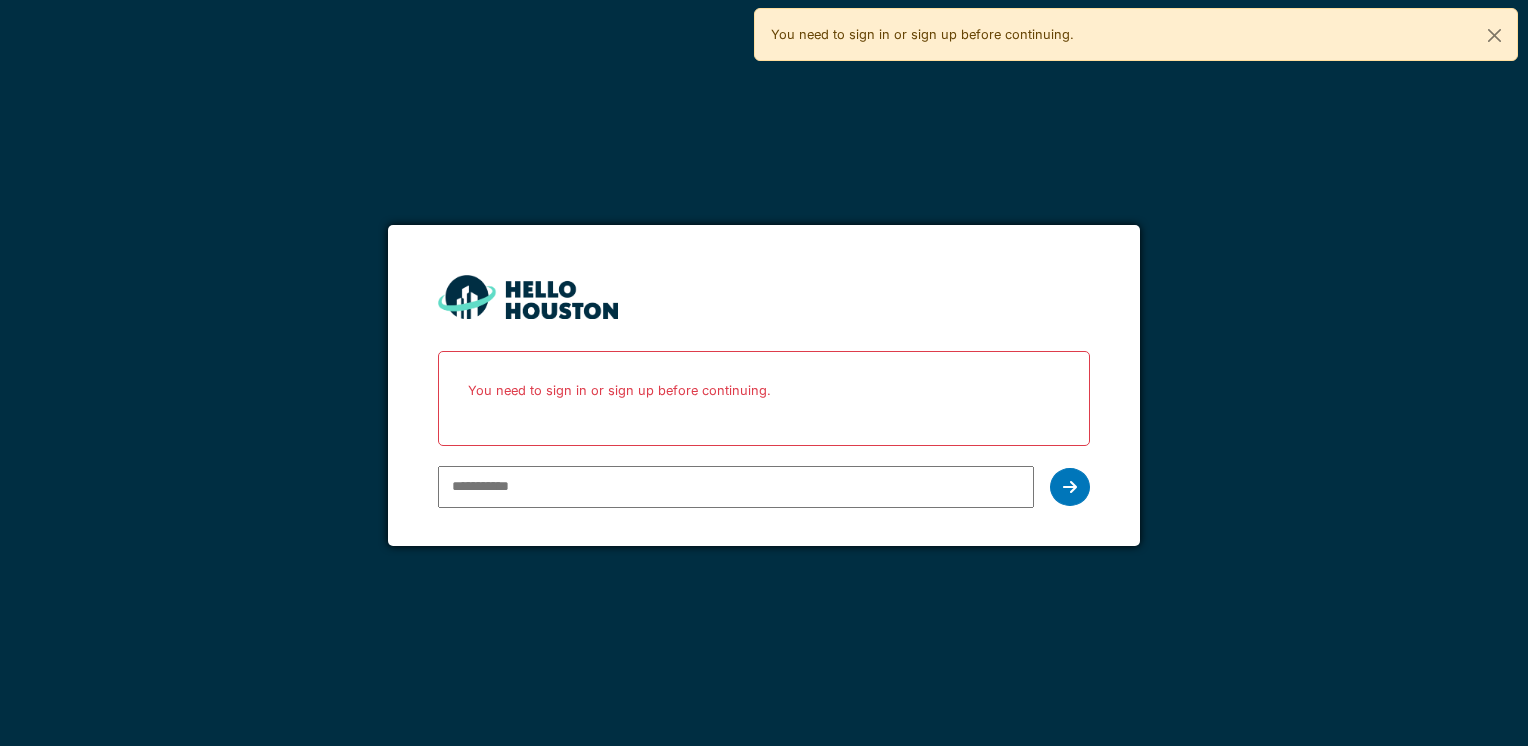 scroll, scrollTop: 0, scrollLeft: 0, axis: both 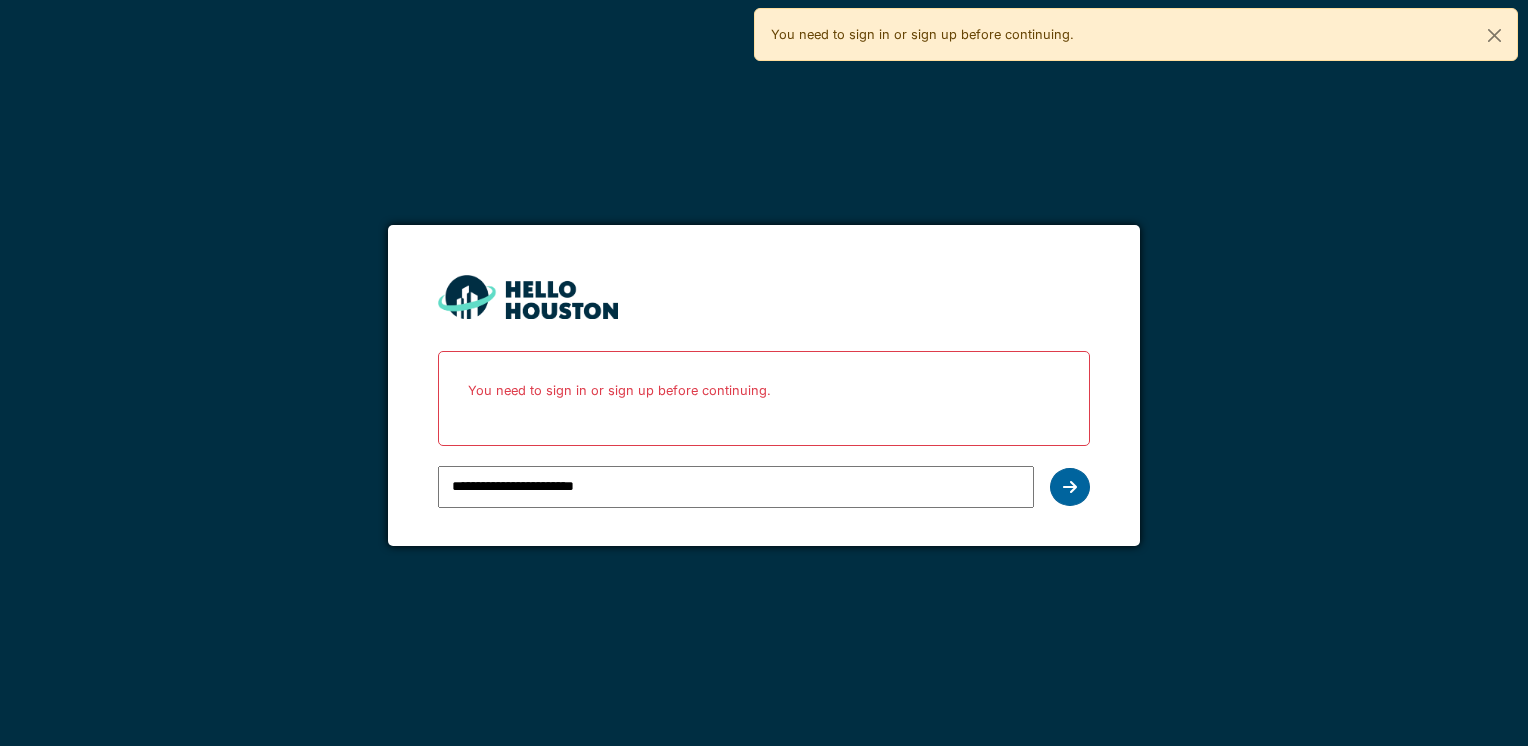 click at bounding box center (1070, 487) 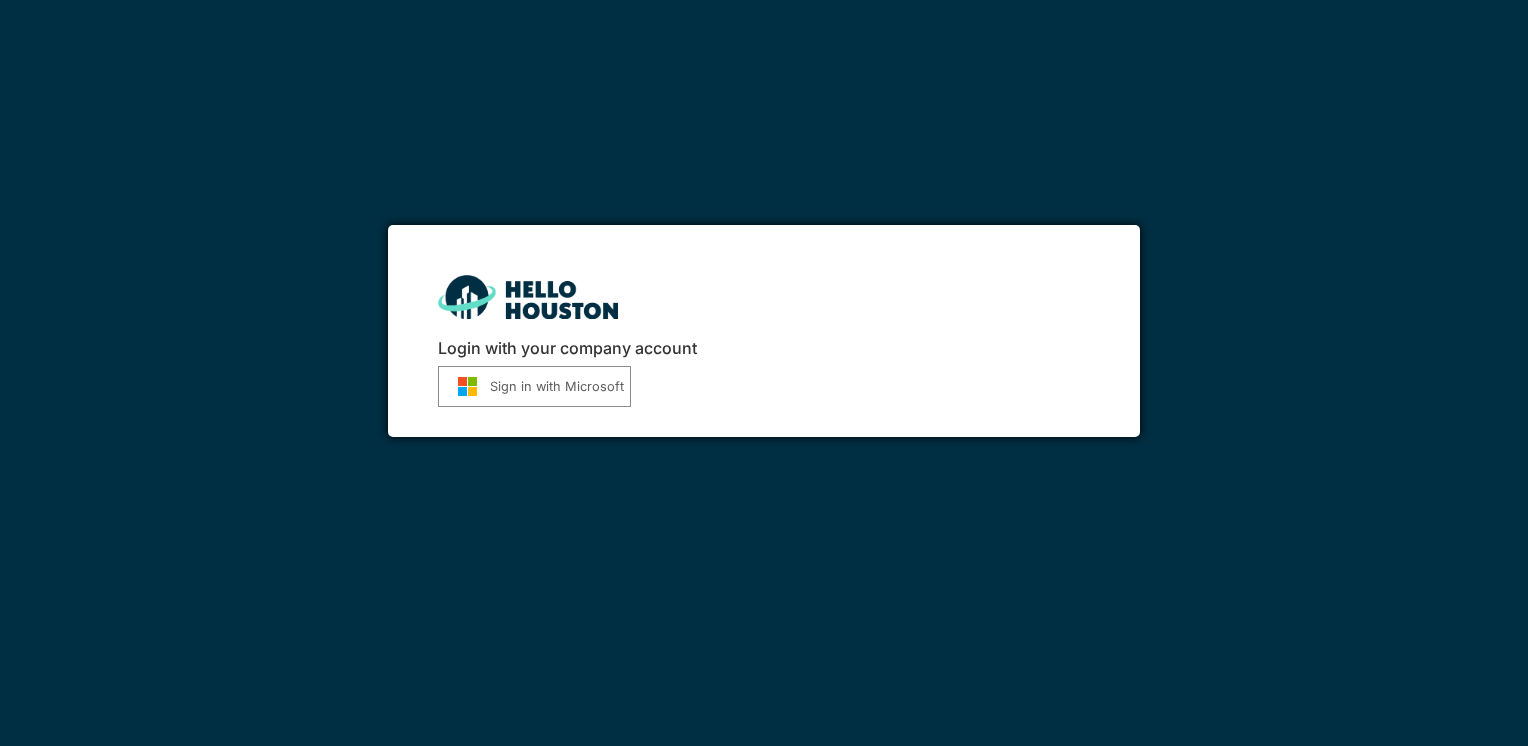 scroll, scrollTop: 0, scrollLeft: 0, axis: both 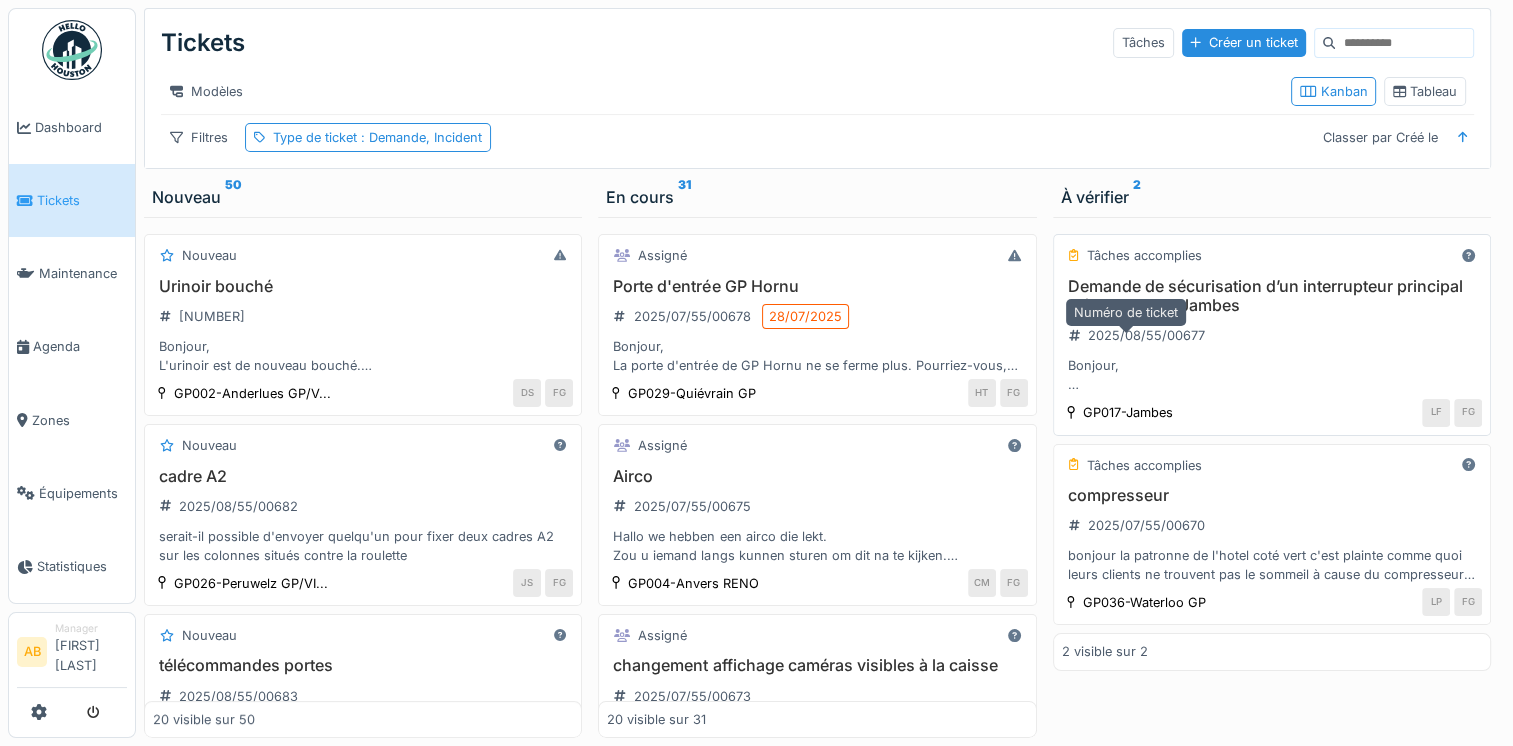 click on "2025/08/55/00677" at bounding box center [1137, 335] 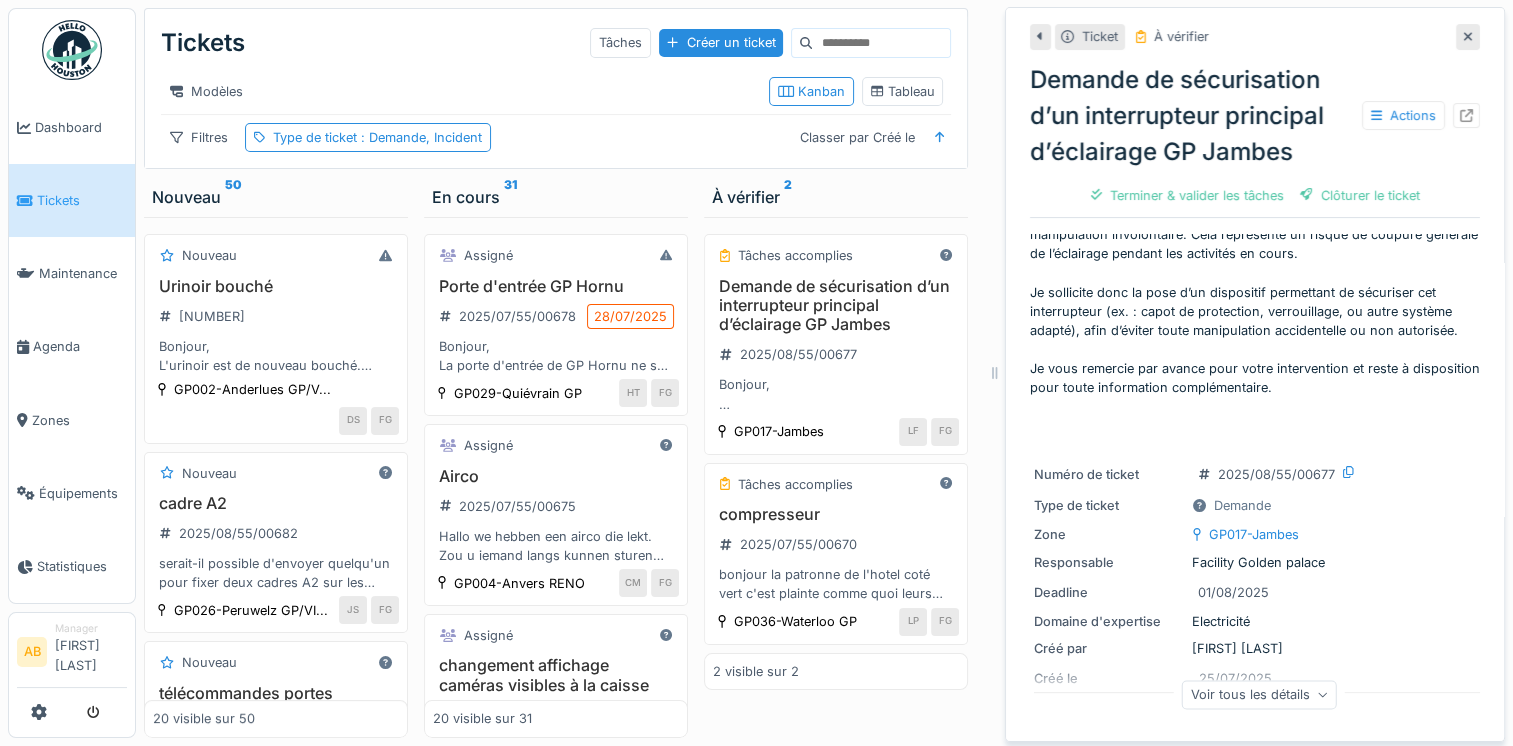 scroll, scrollTop: 184, scrollLeft: 0, axis: vertical 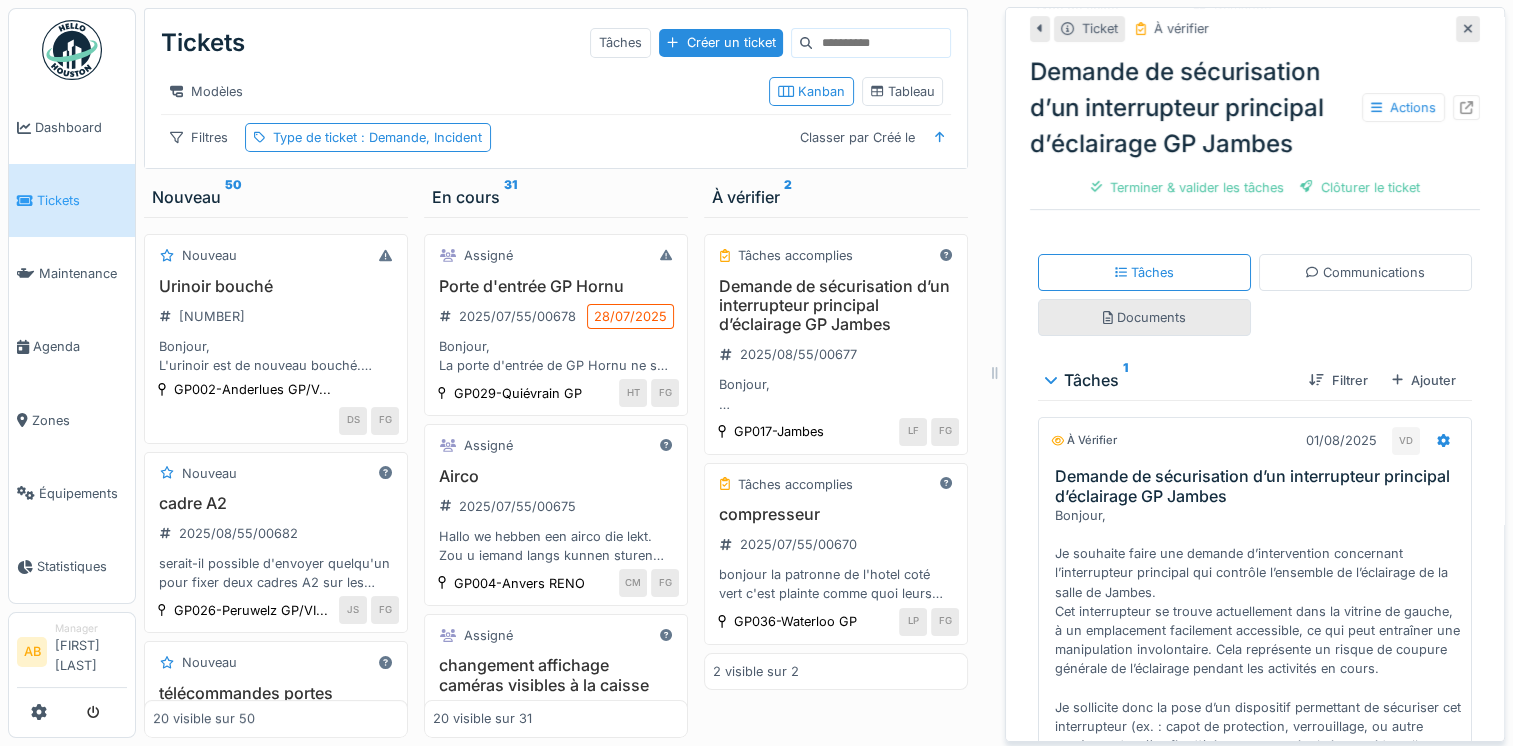 click on "Documents" at bounding box center [1144, 317] 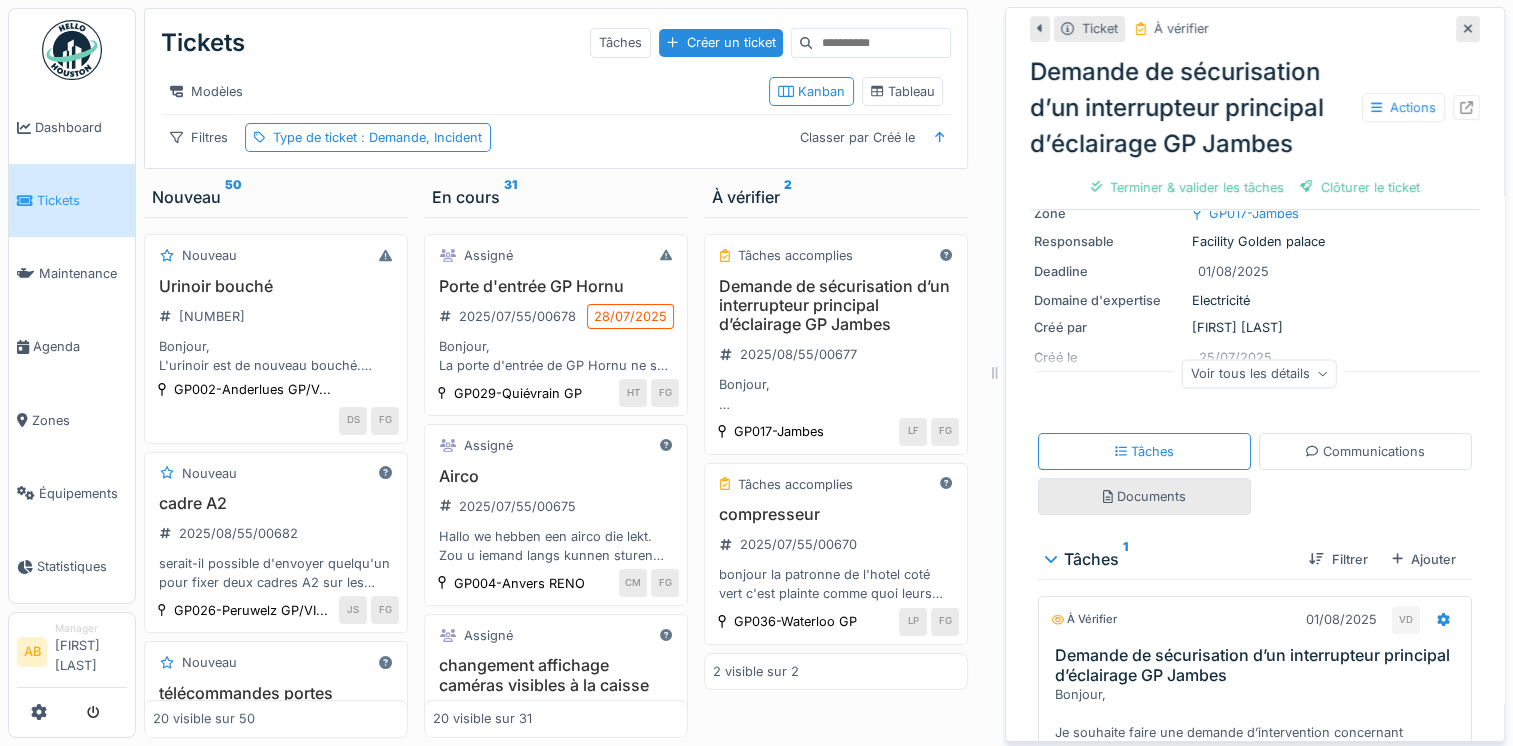 scroll, scrollTop: 8, scrollLeft: 0, axis: vertical 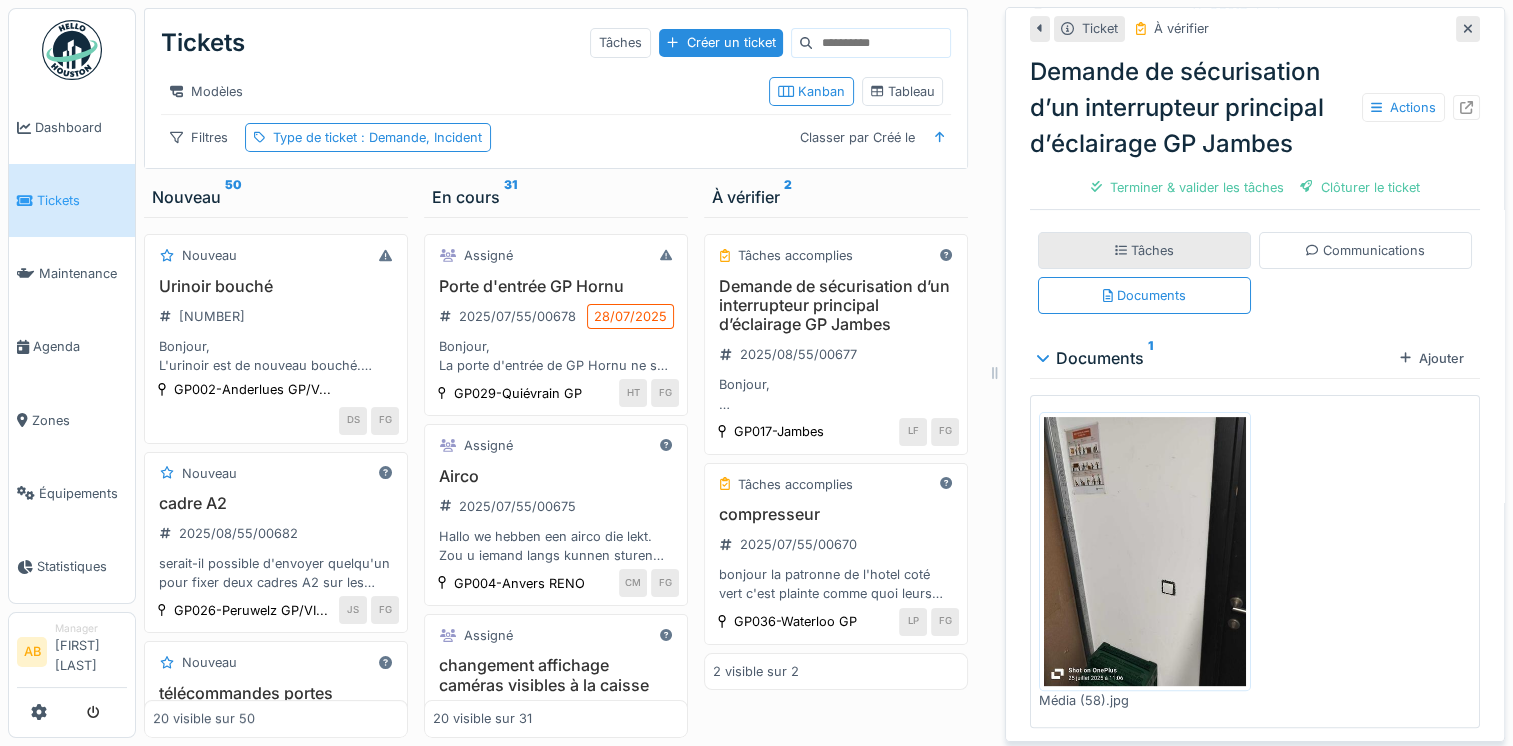 click on "Tâches" at bounding box center [1145, 250] 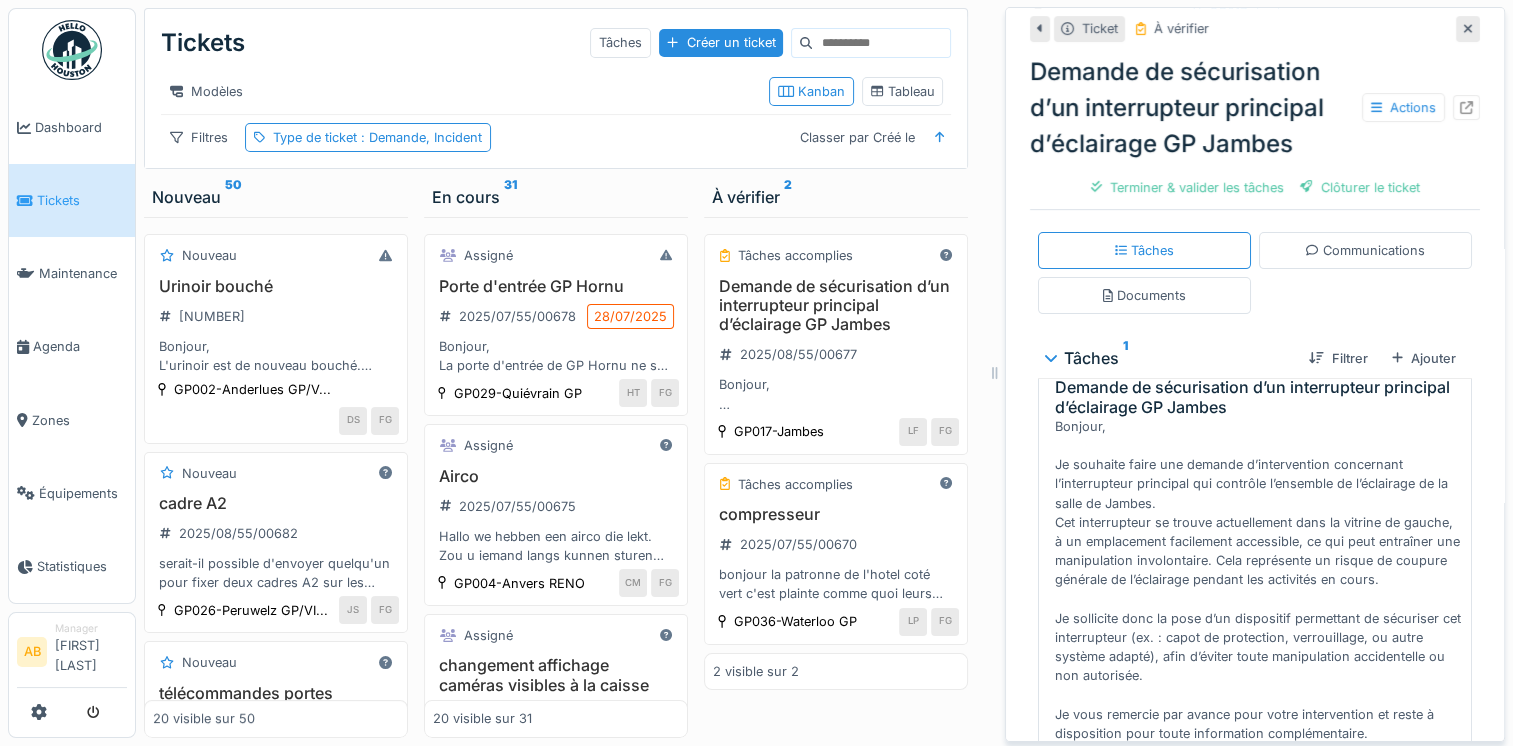 scroll, scrollTop: 114, scrollLeft: 0, axis: vertical 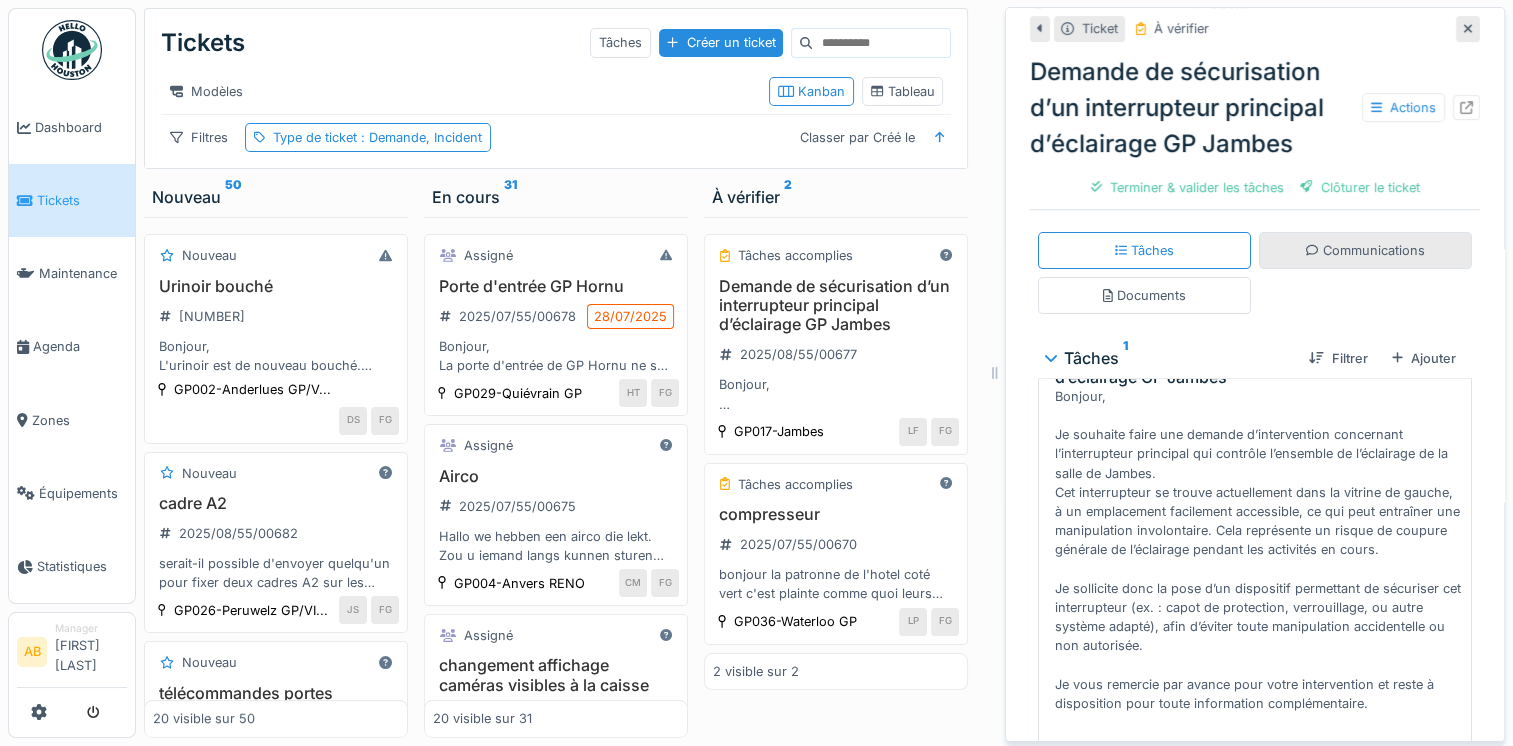 click on "Communications" at bounding box center (1365, 250) 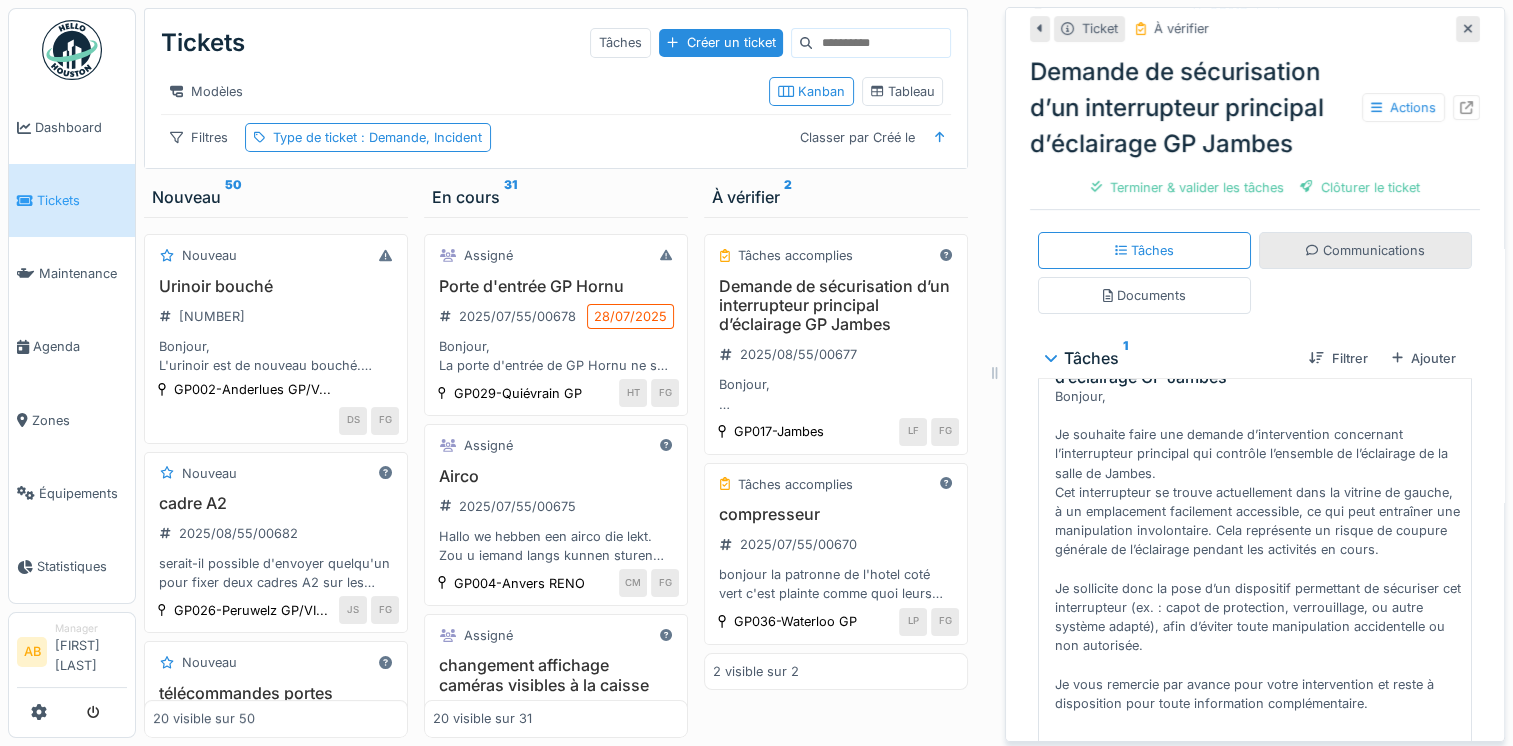 scroll, scrollTop: 8, scrollLeft: 0, axis: vertical 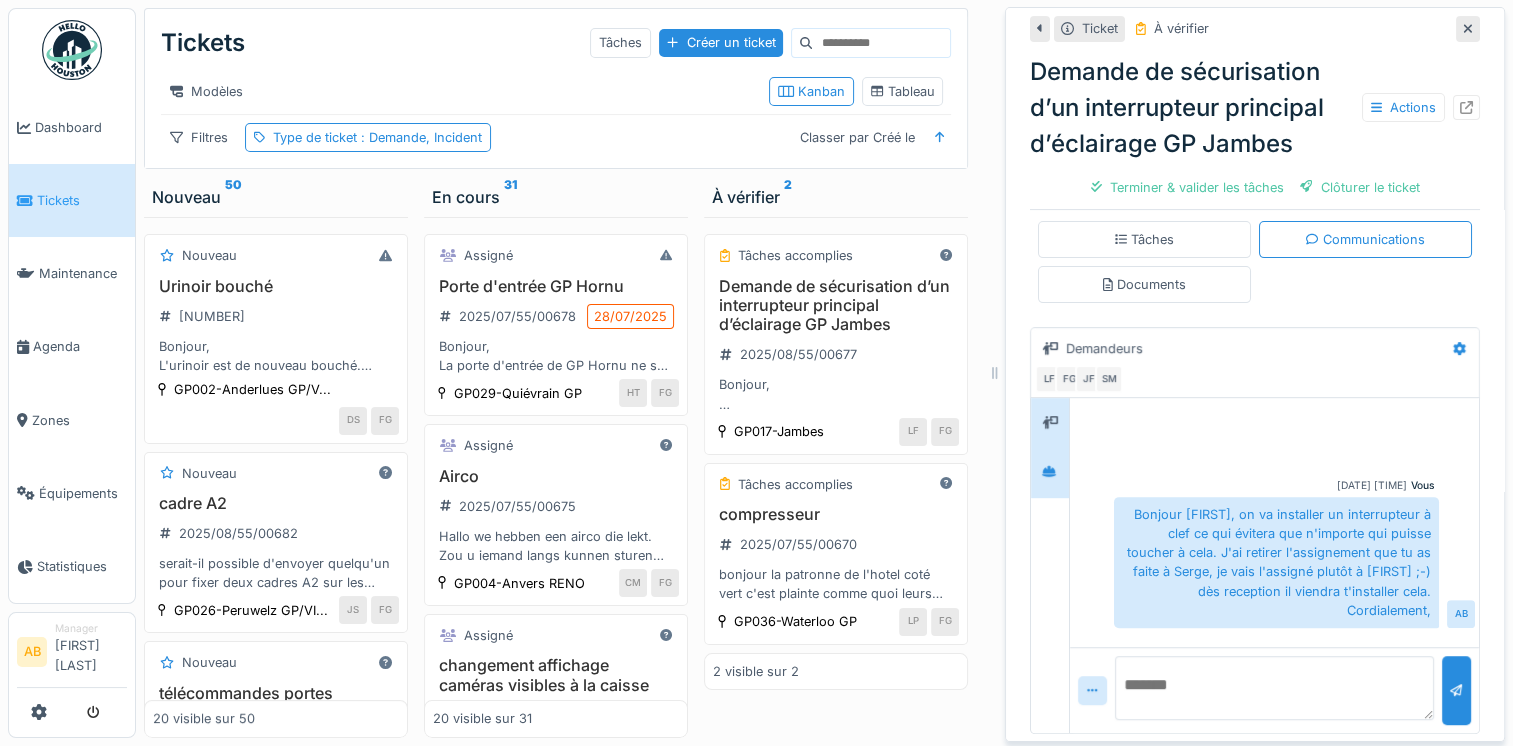 click 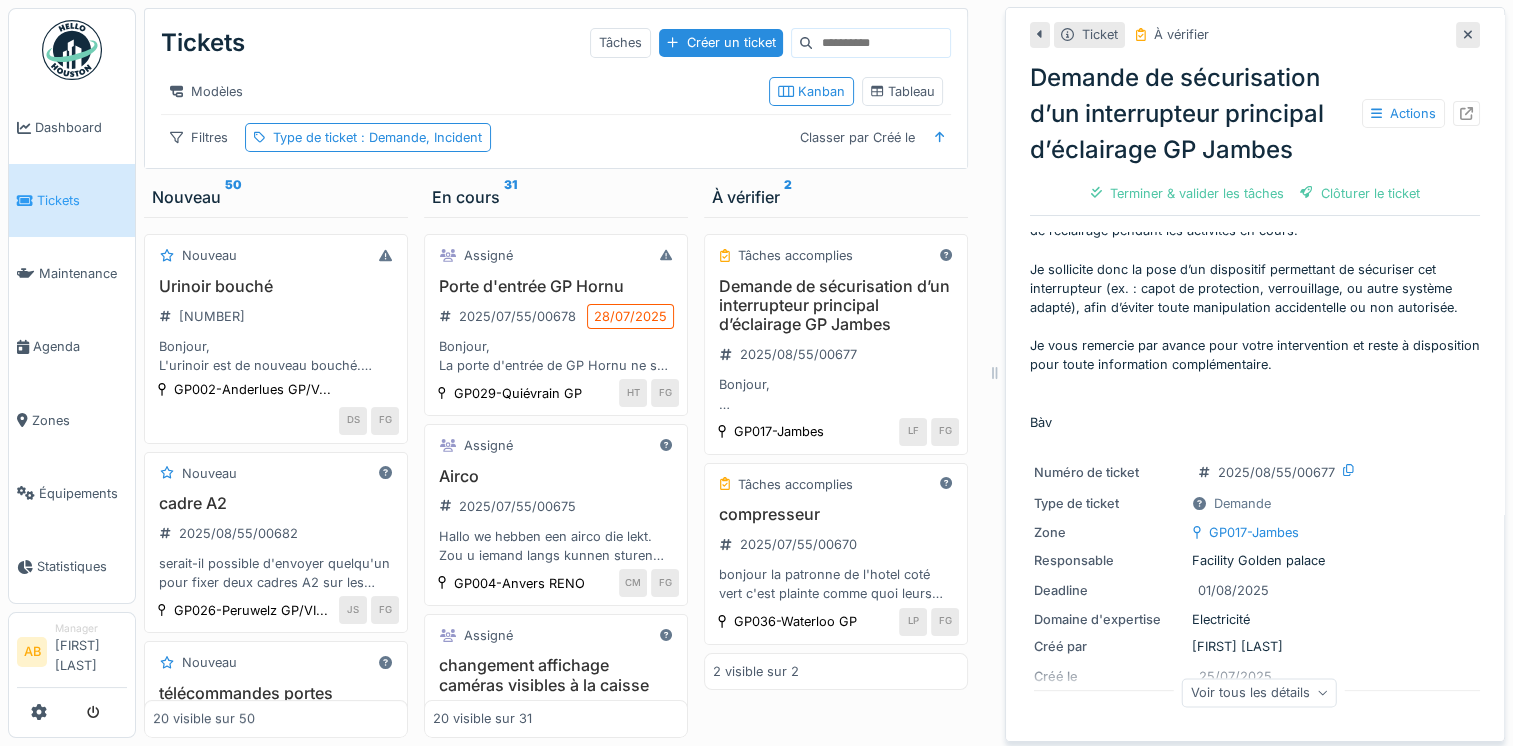 scroll, scrollTop: 0, scrollLeft: 0, axis: both 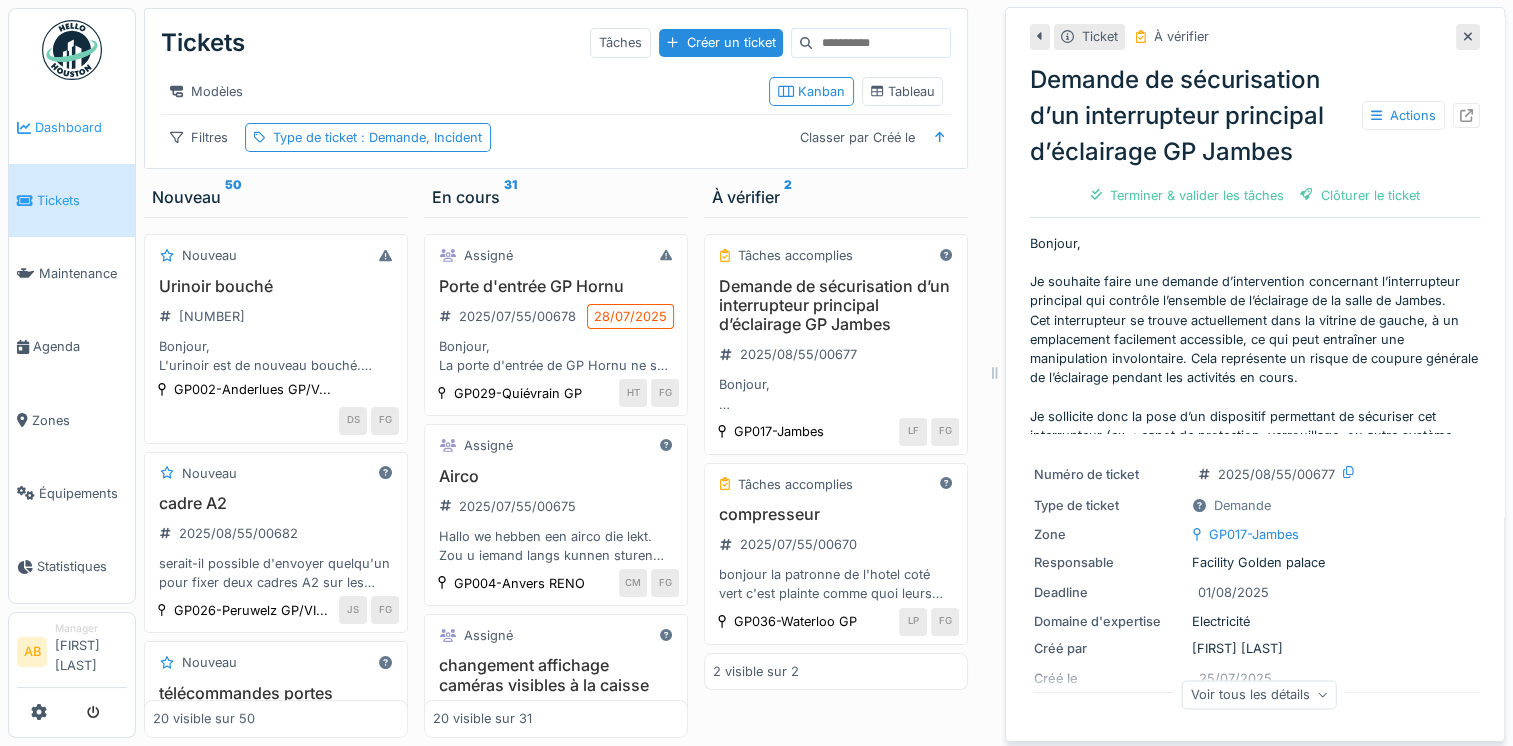 click on "Dashboard" at bounding box center [72, 127] 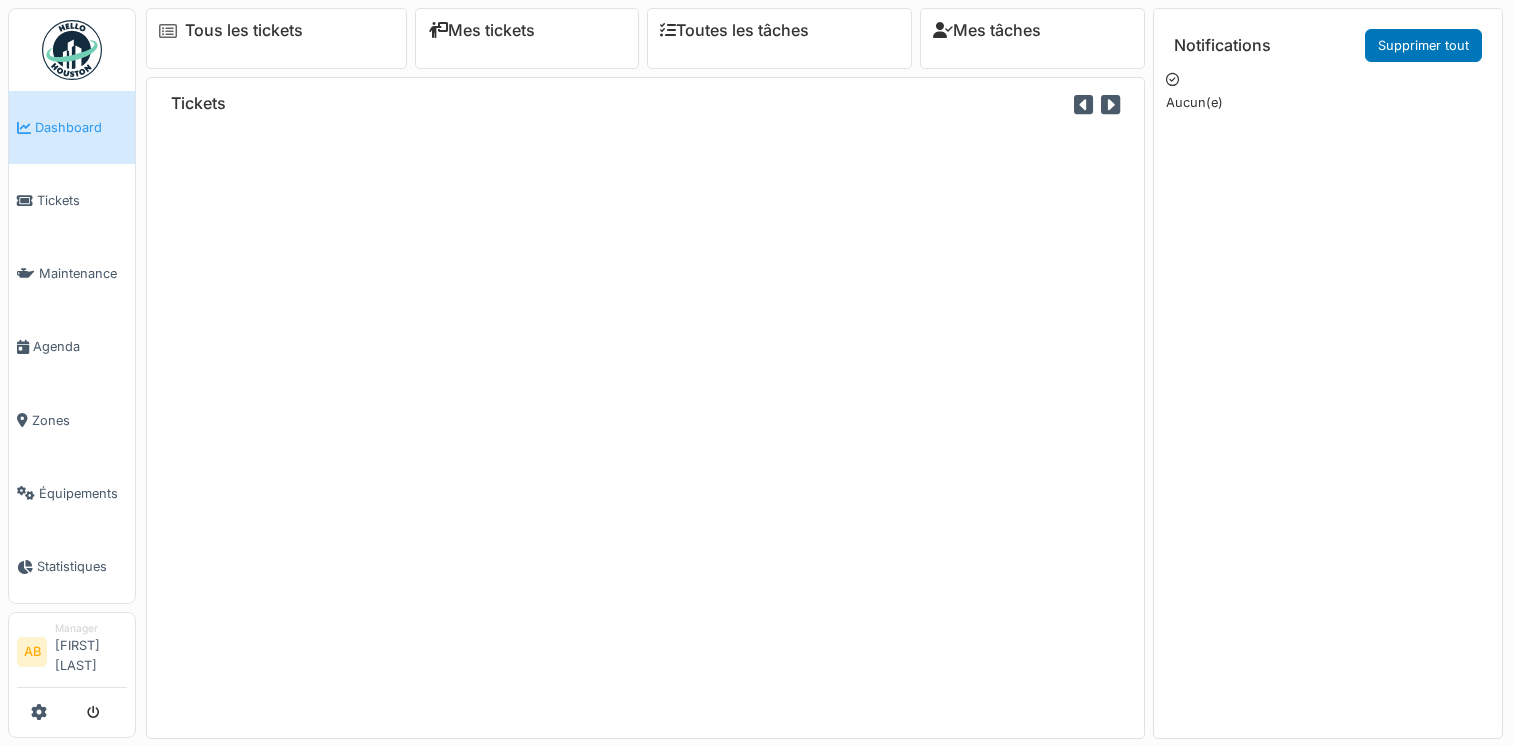 scroll, scrollTop: 0, scrollLeft: 0, axis: both 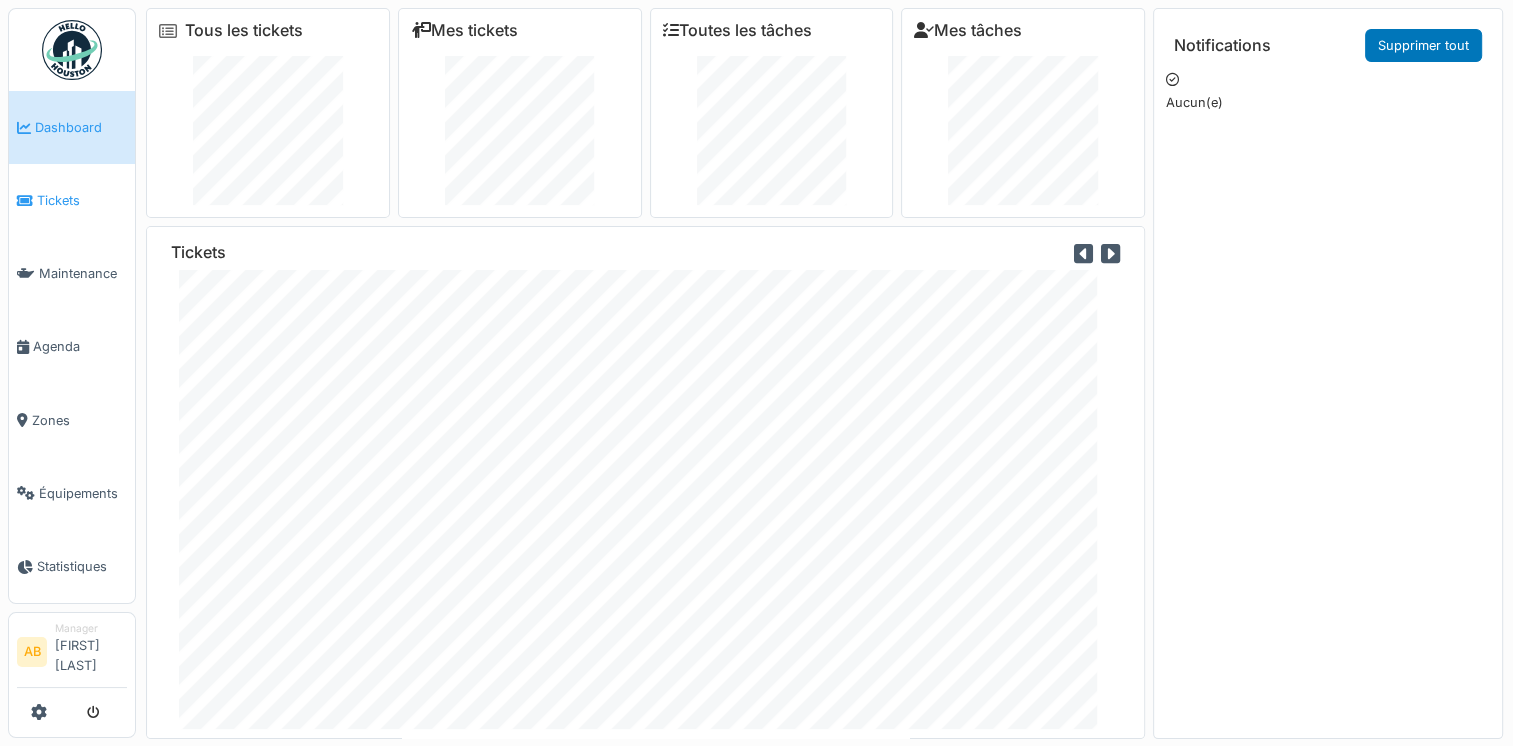 click on "Tickets" at bounding box center (72, 200) 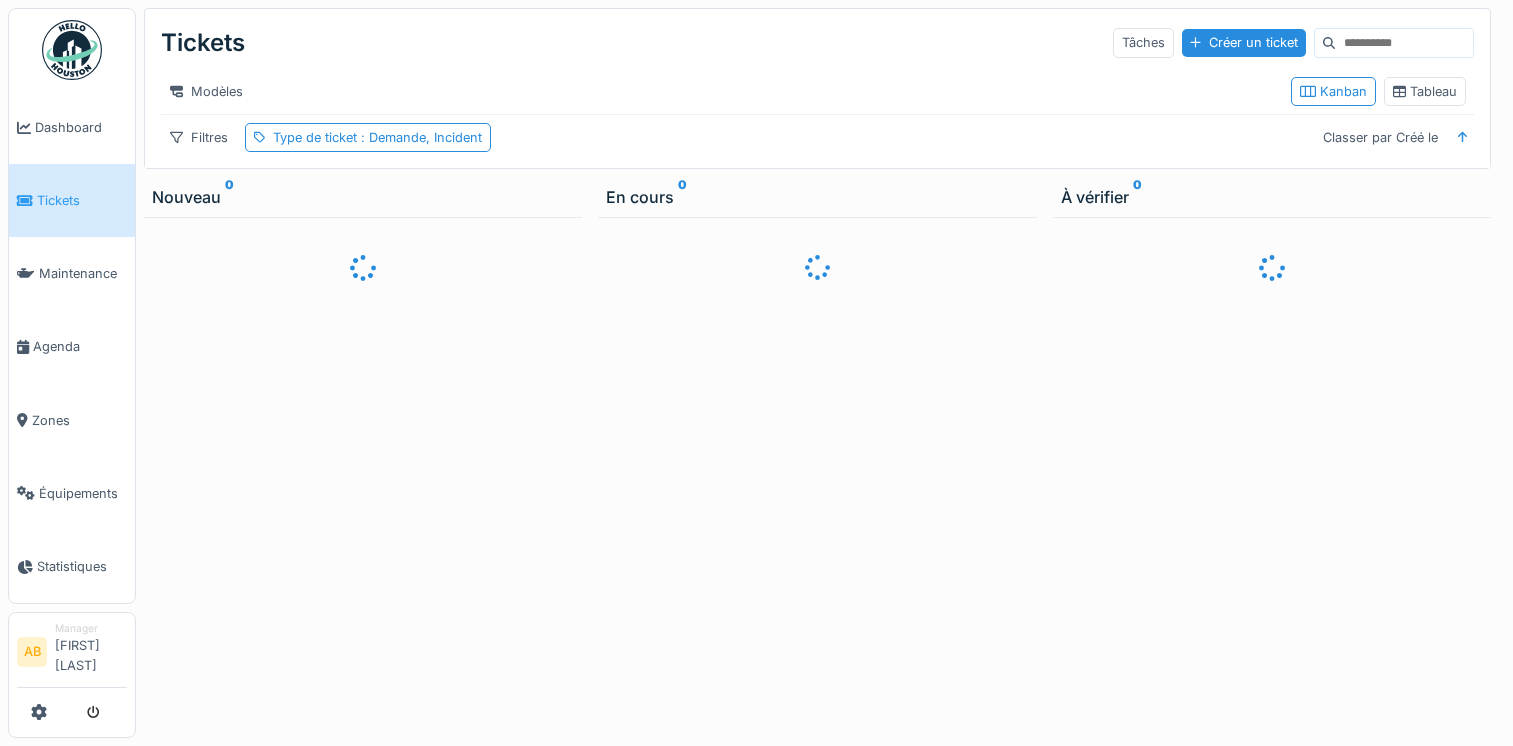 scroll, scrollTop: 0, scrollLeft: 0, axis: both 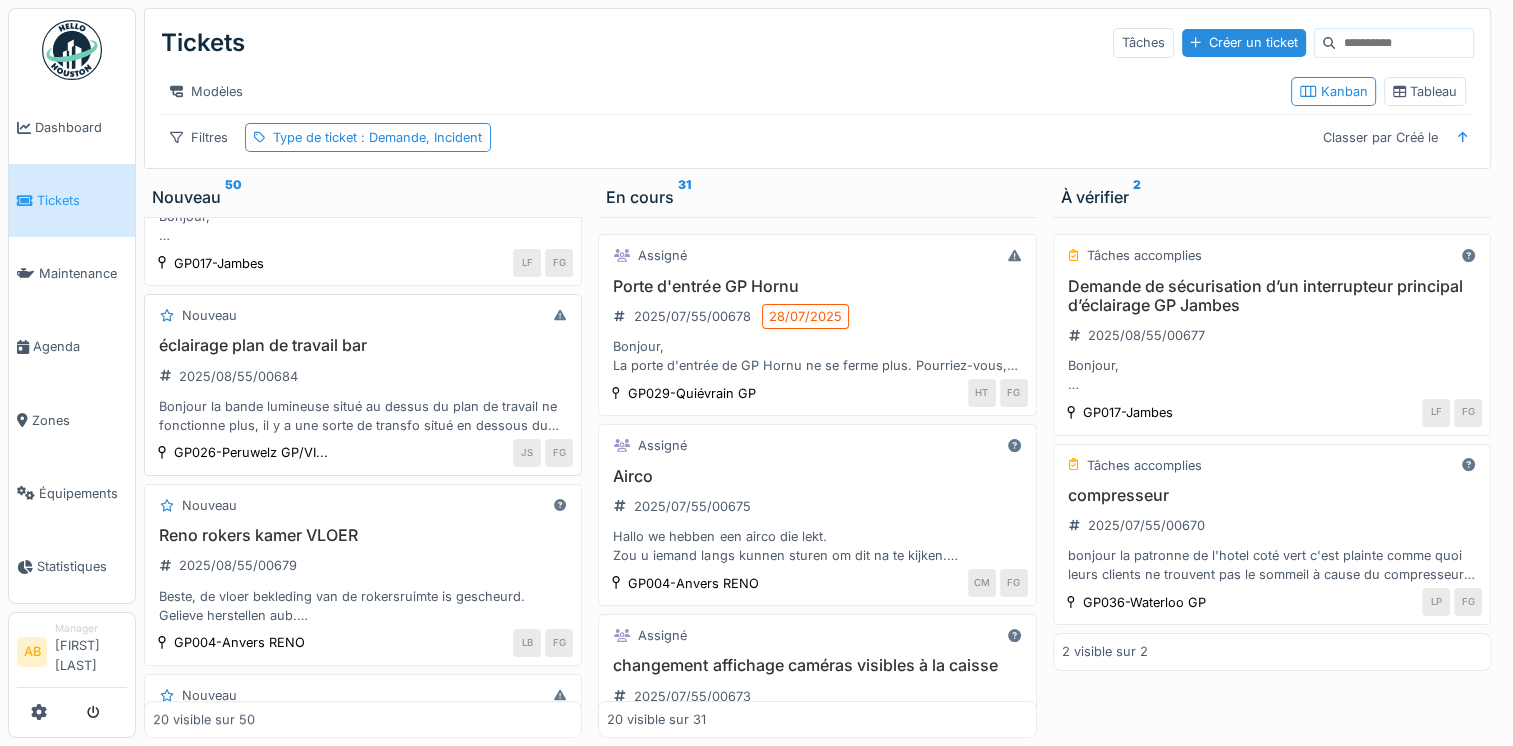 click on "Bonjour la bande lumineuse situé au dessus du plan de travail ne fonctionne plus, il y a une sorte de transfo situé en dessous du plan de travail" at bounding box center (363, 416) 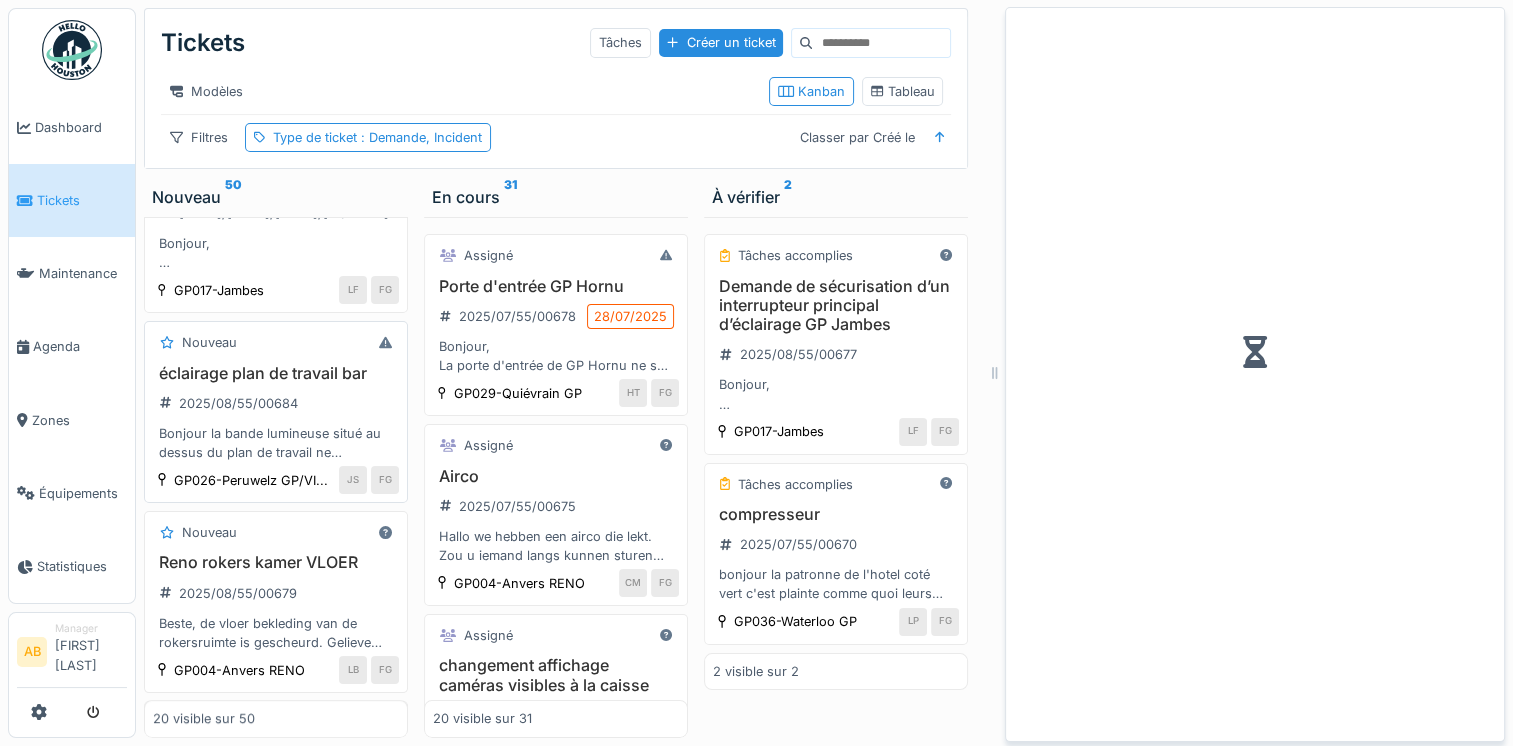 scroll, scrollTop: 780, scrollLeft: 0, axis: vertical 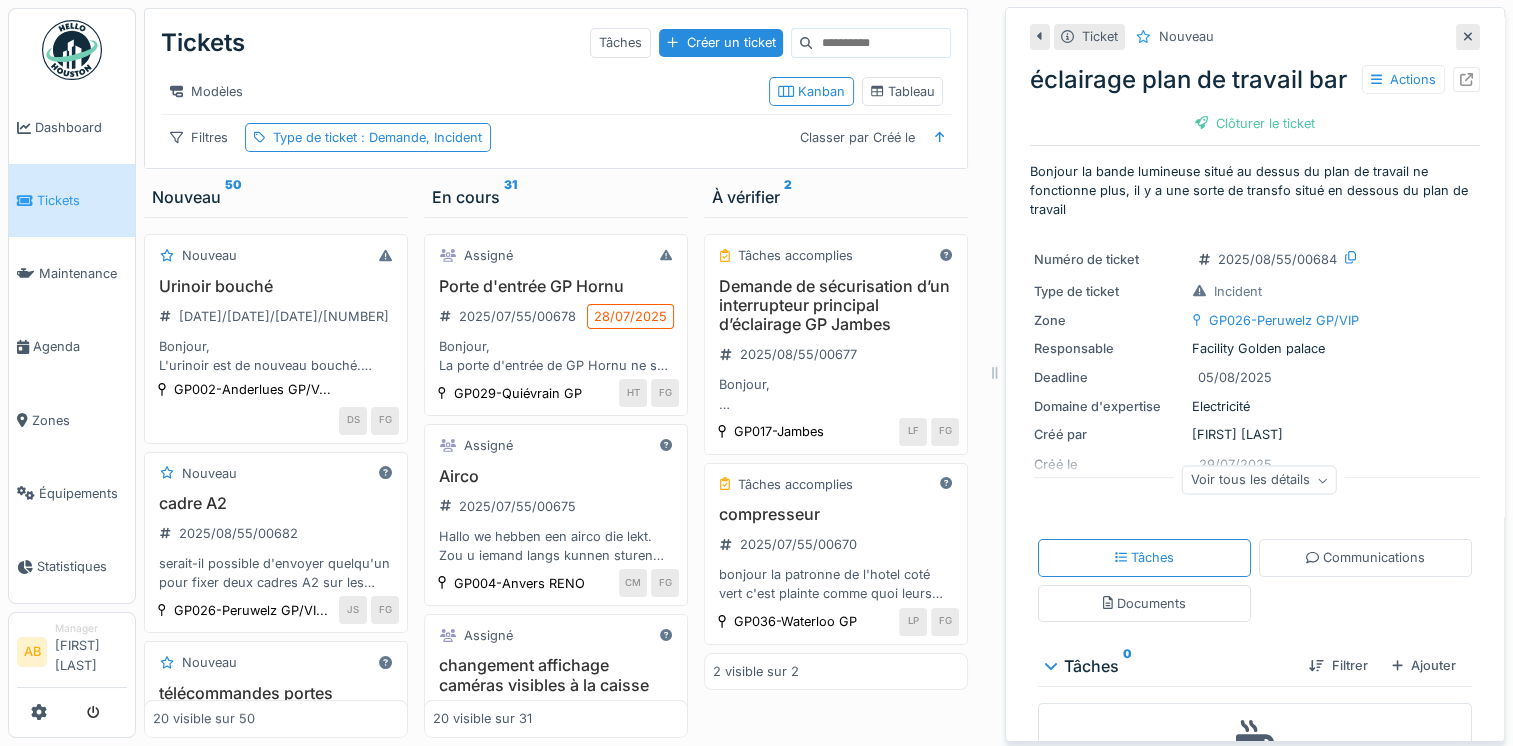 click at bounding box center (72, 50) 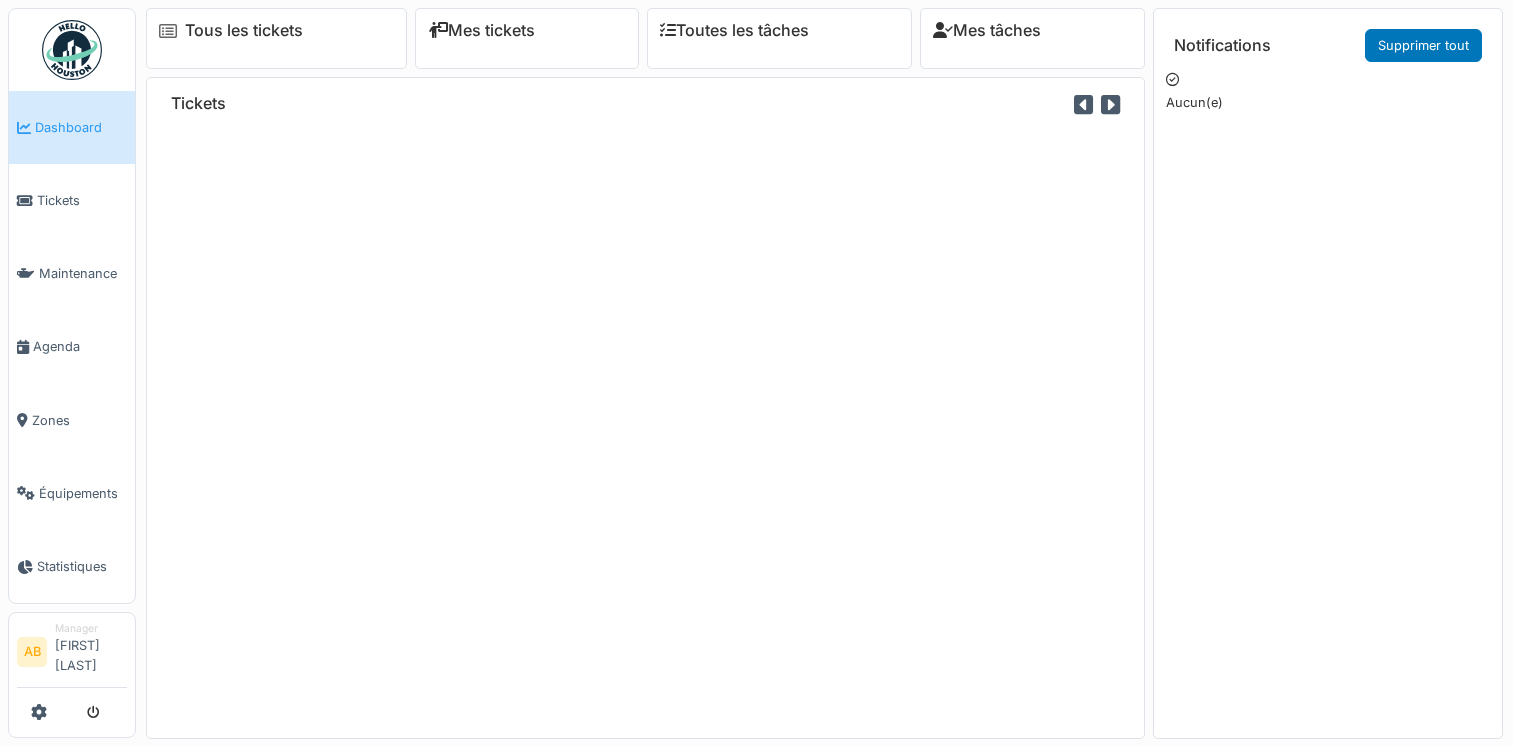 scroll, scrollTop: 0, scrollLeft: 0, axis: both 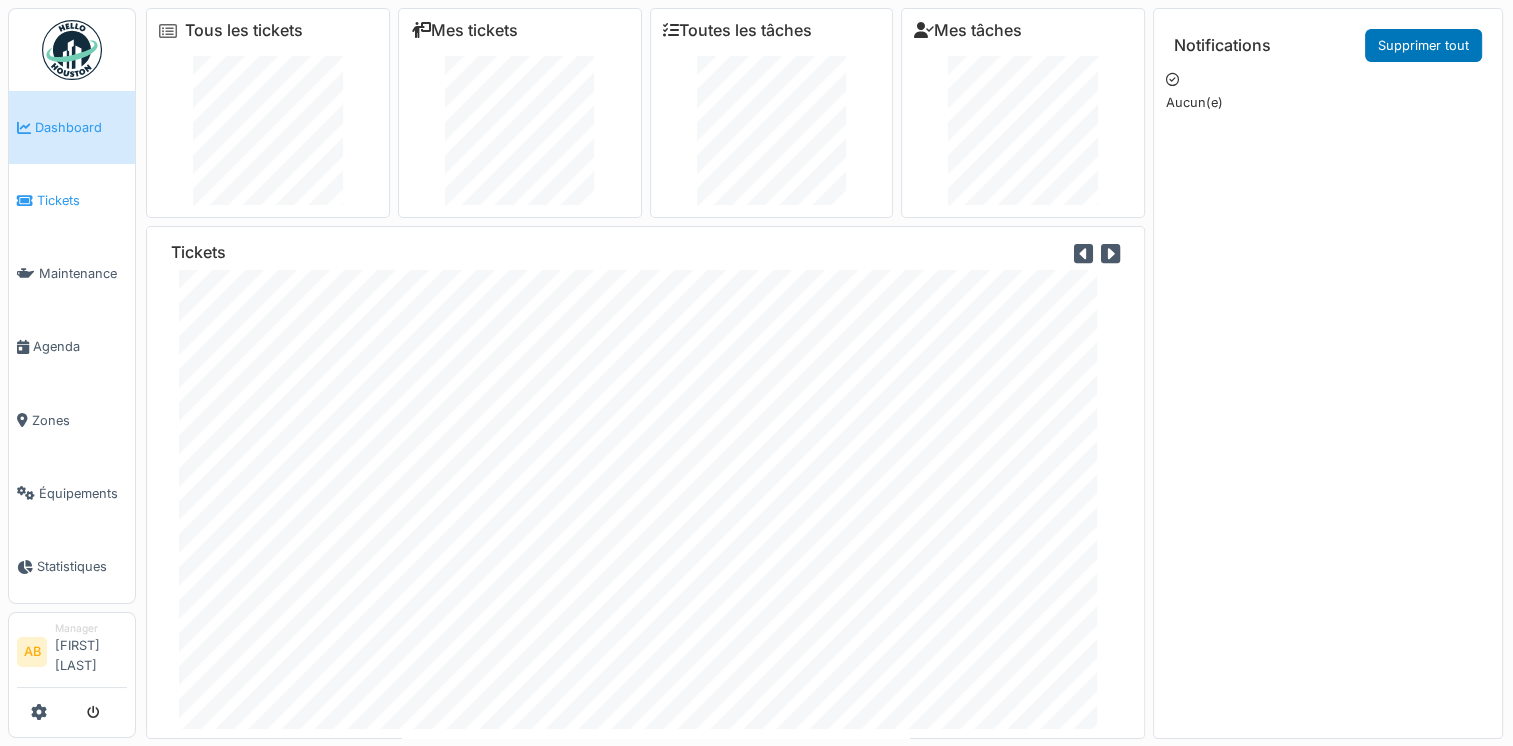 click on "Tickets" at bounding box center [72, 200] 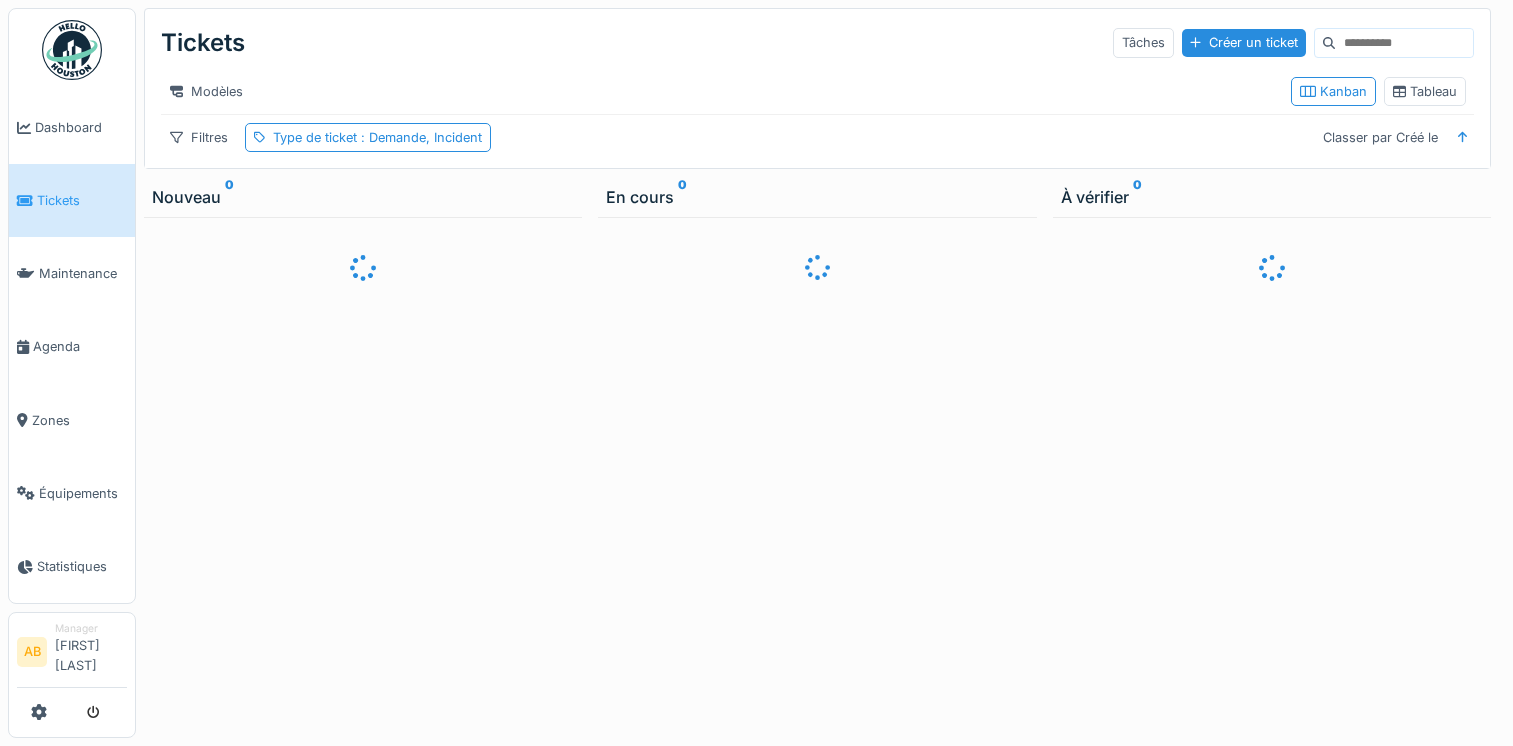 scroll, scrollTop: 0, scrollLeft: 0, axis: both 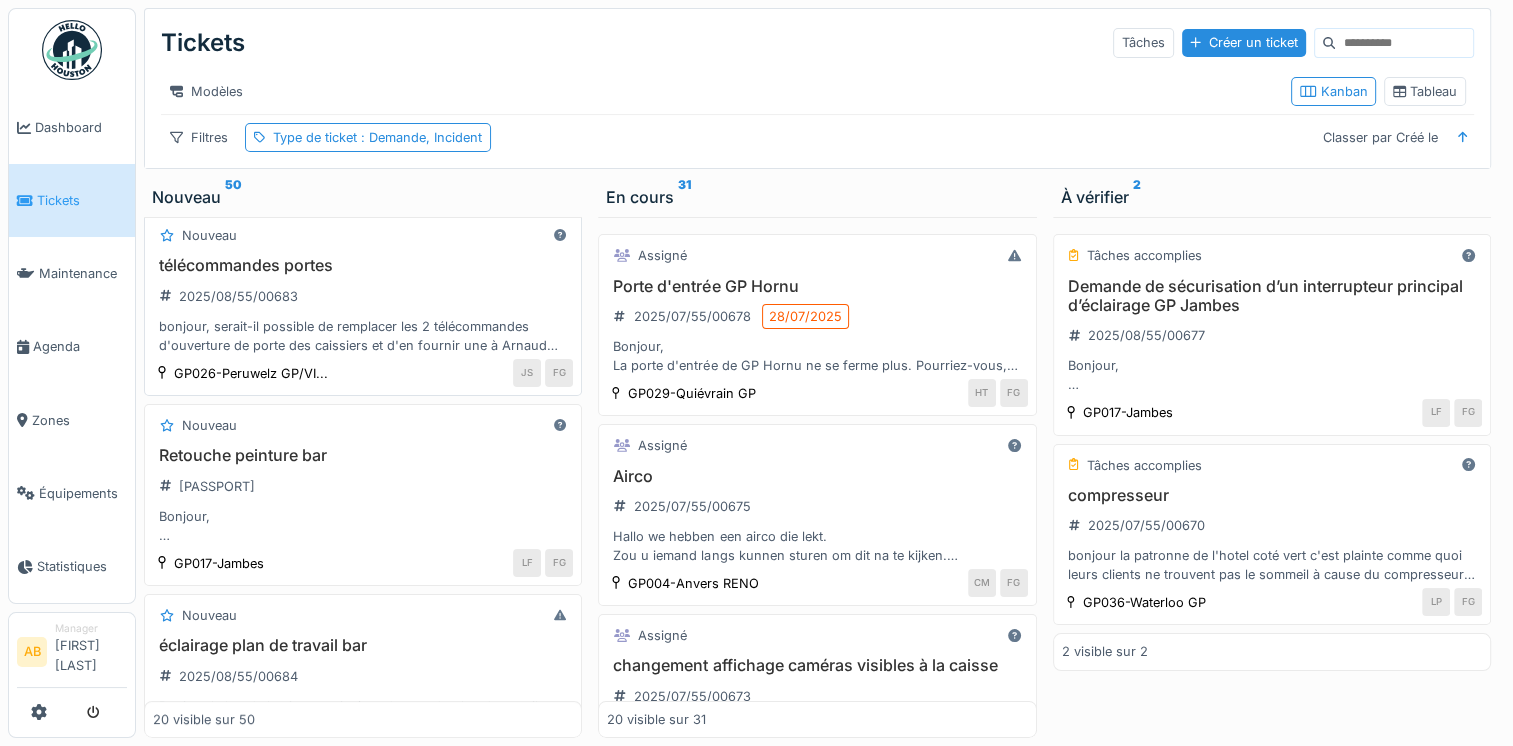 click on "bonjour, serait-il possible de remplacer les 2 télécommandes d'ouverture de porte des caissiers et d'en fournir une à Arnaud Tylski" at bounding box center (363, 336) 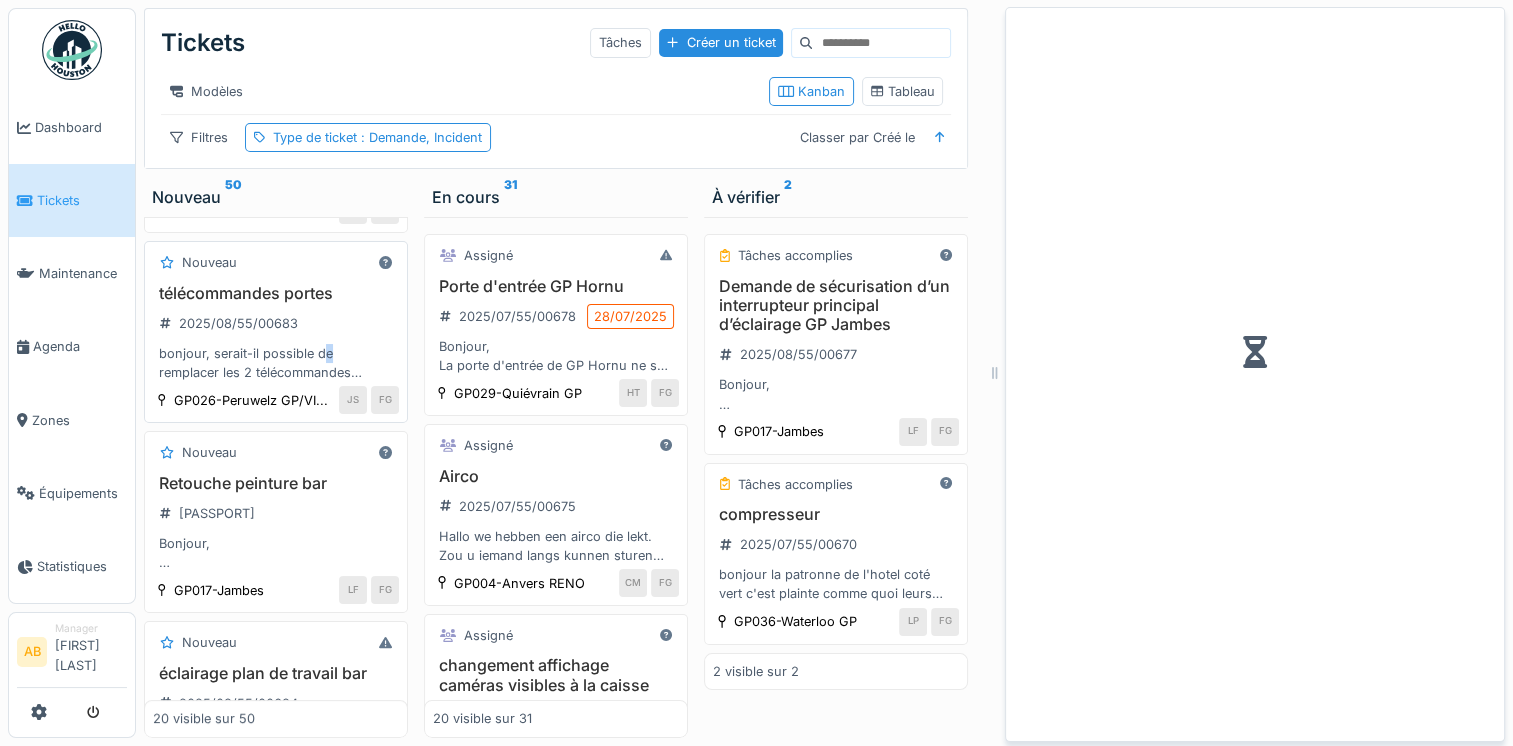 scroll, scrollTop: 453, scrollLeft: 0, axis: vertical 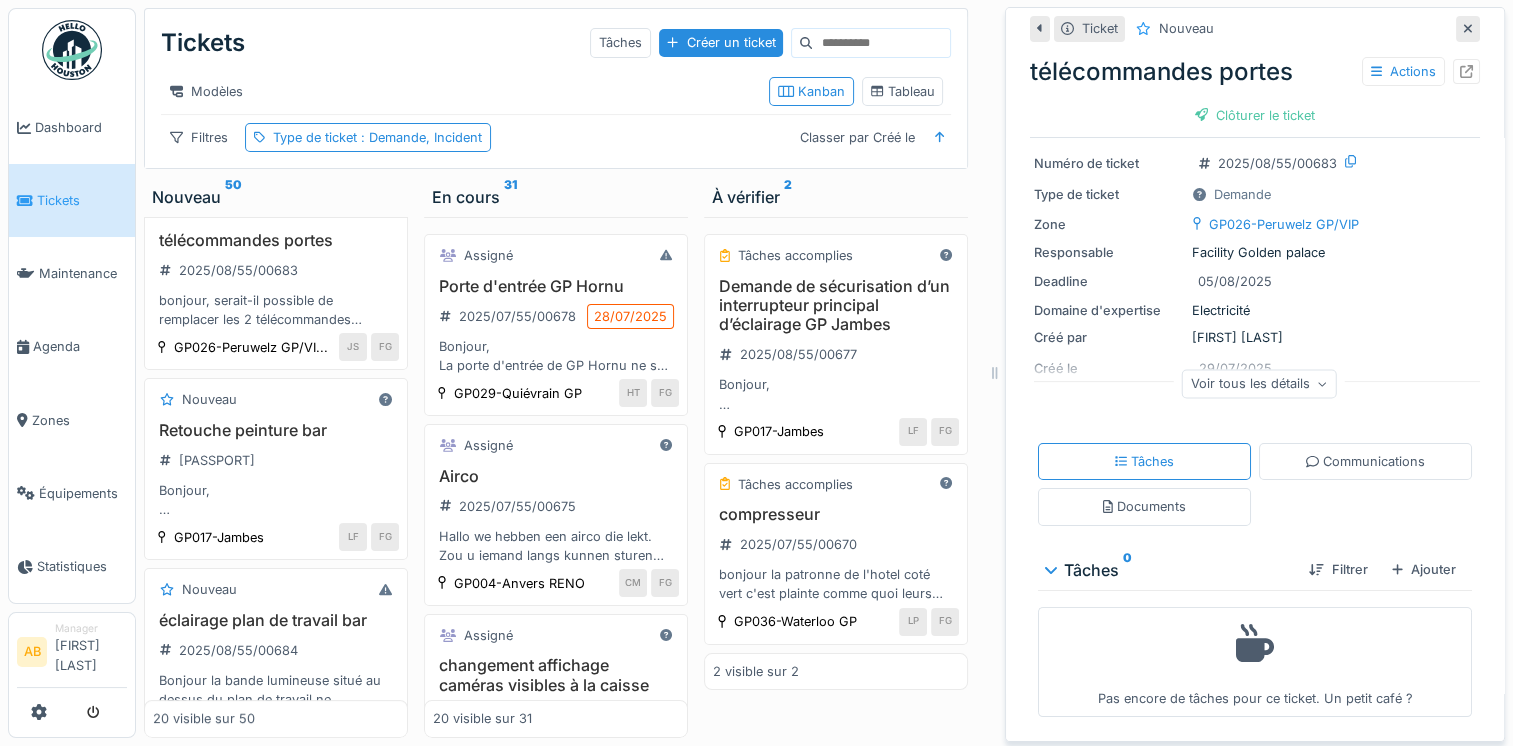 click on "Voir tous les détails" at bounding box center (1259, 383) 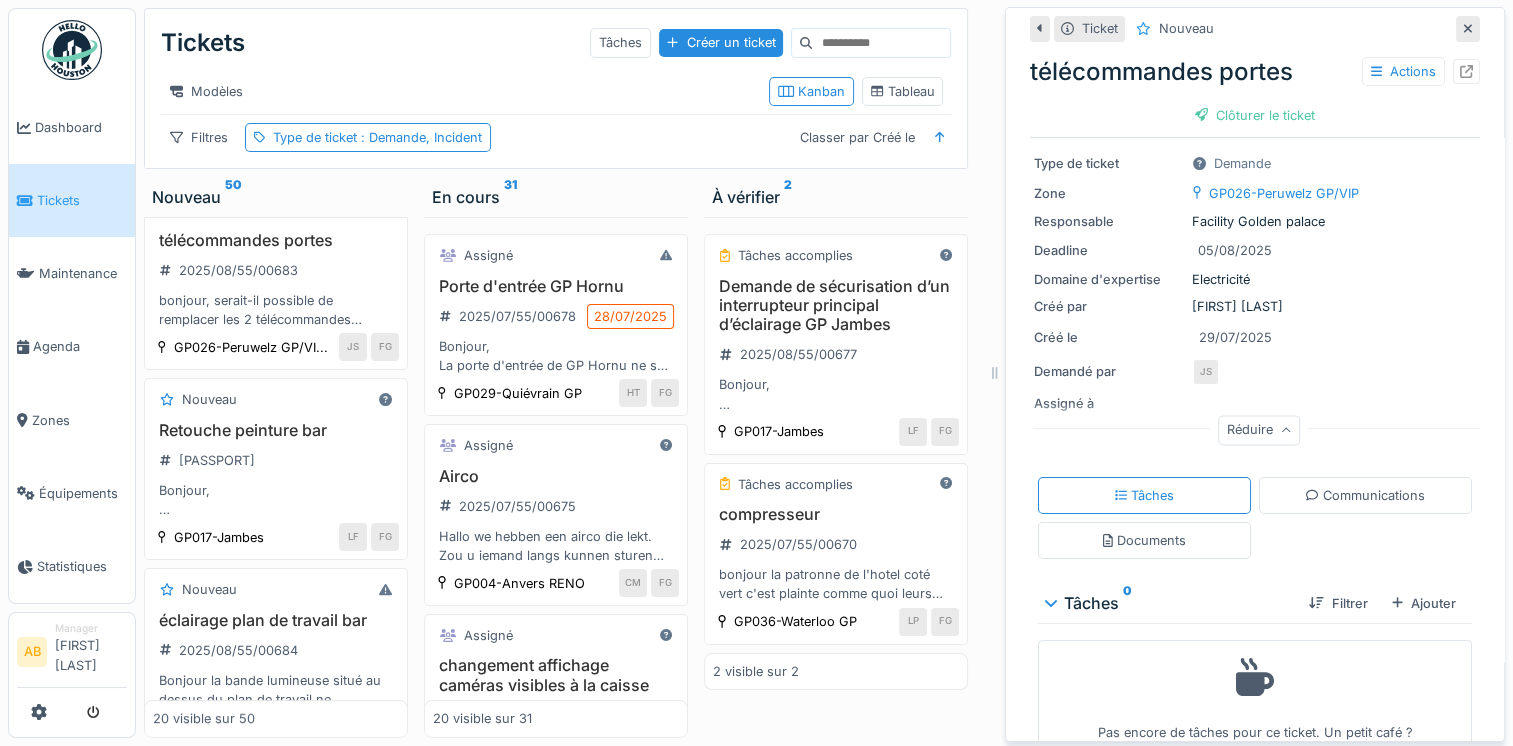 scroll, scrollTop: 138, scrollLeft: 0, axis: vertical 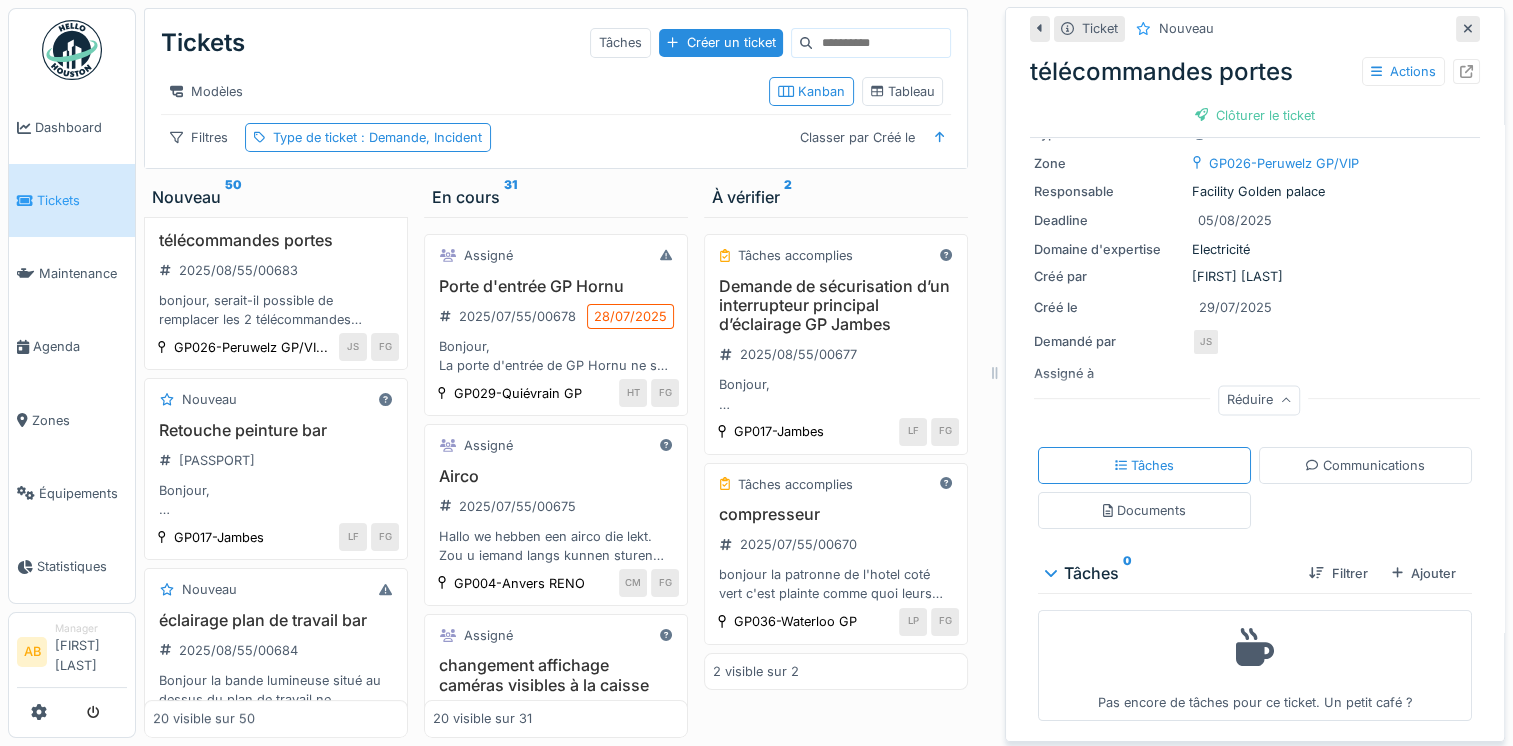 click on "Ajouter" at bounding box center [1424, 573] 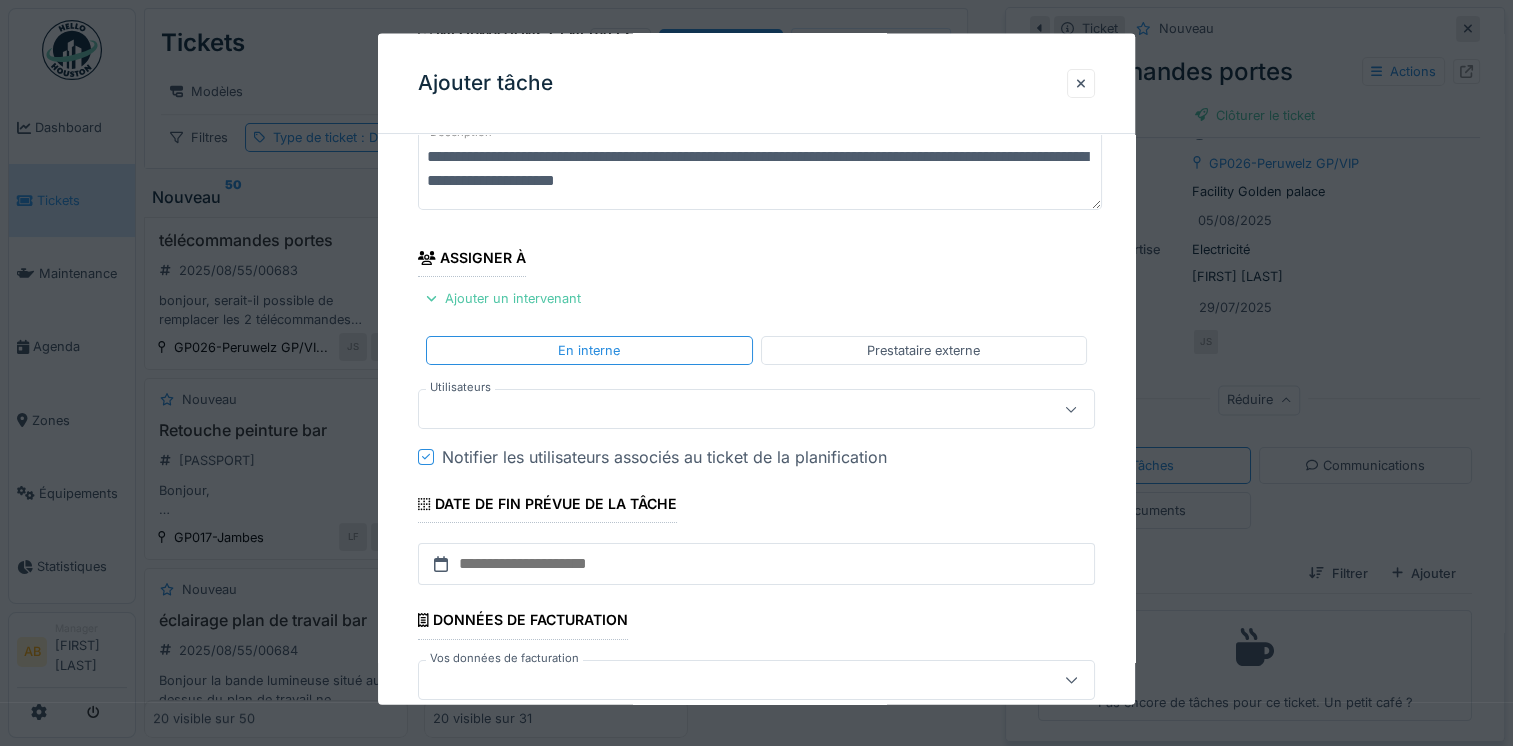 scroll, scrollTop: 239, scrollLeft: 0, axis: vertical 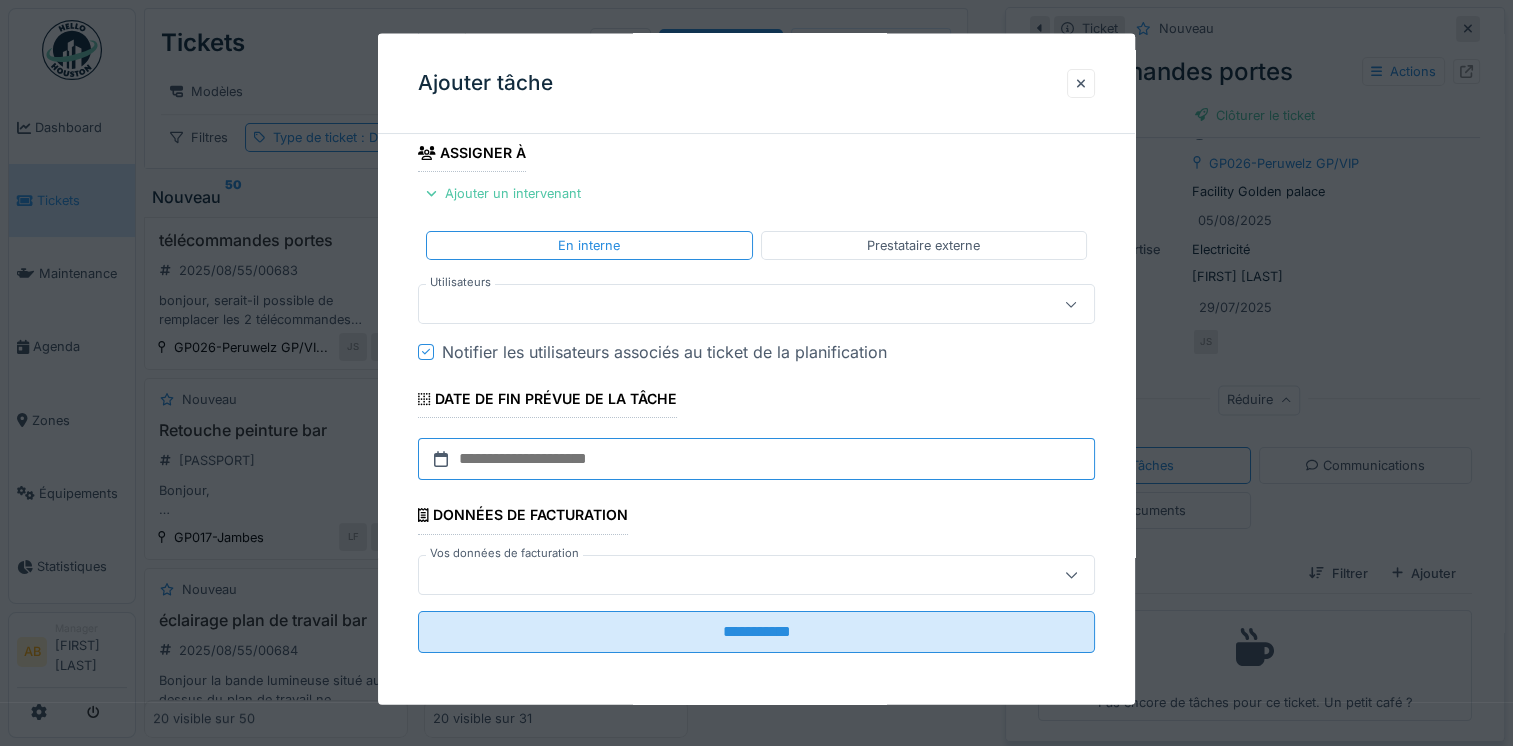 click at bounding box center [756, 459] 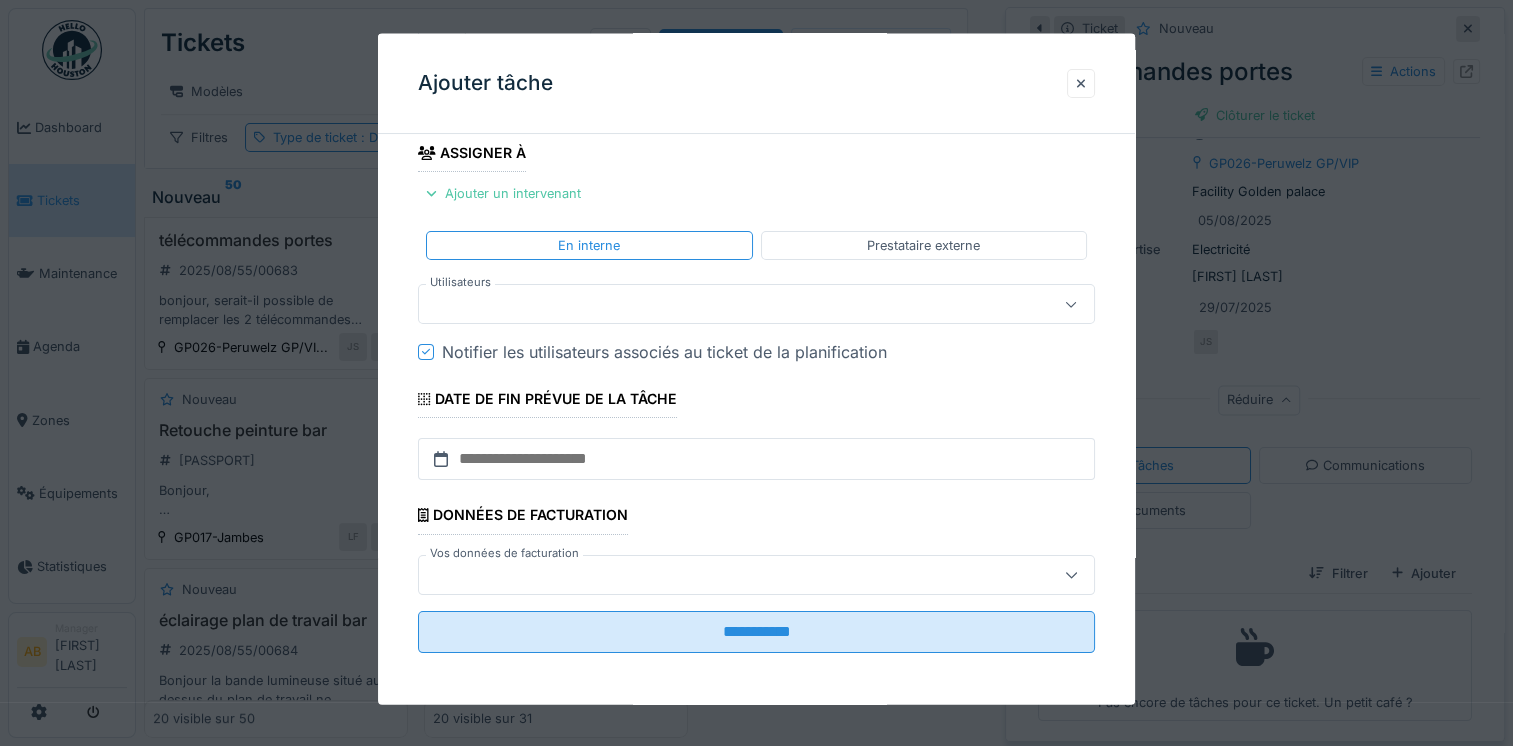 click on "**********" at bounding box center [756, 290] 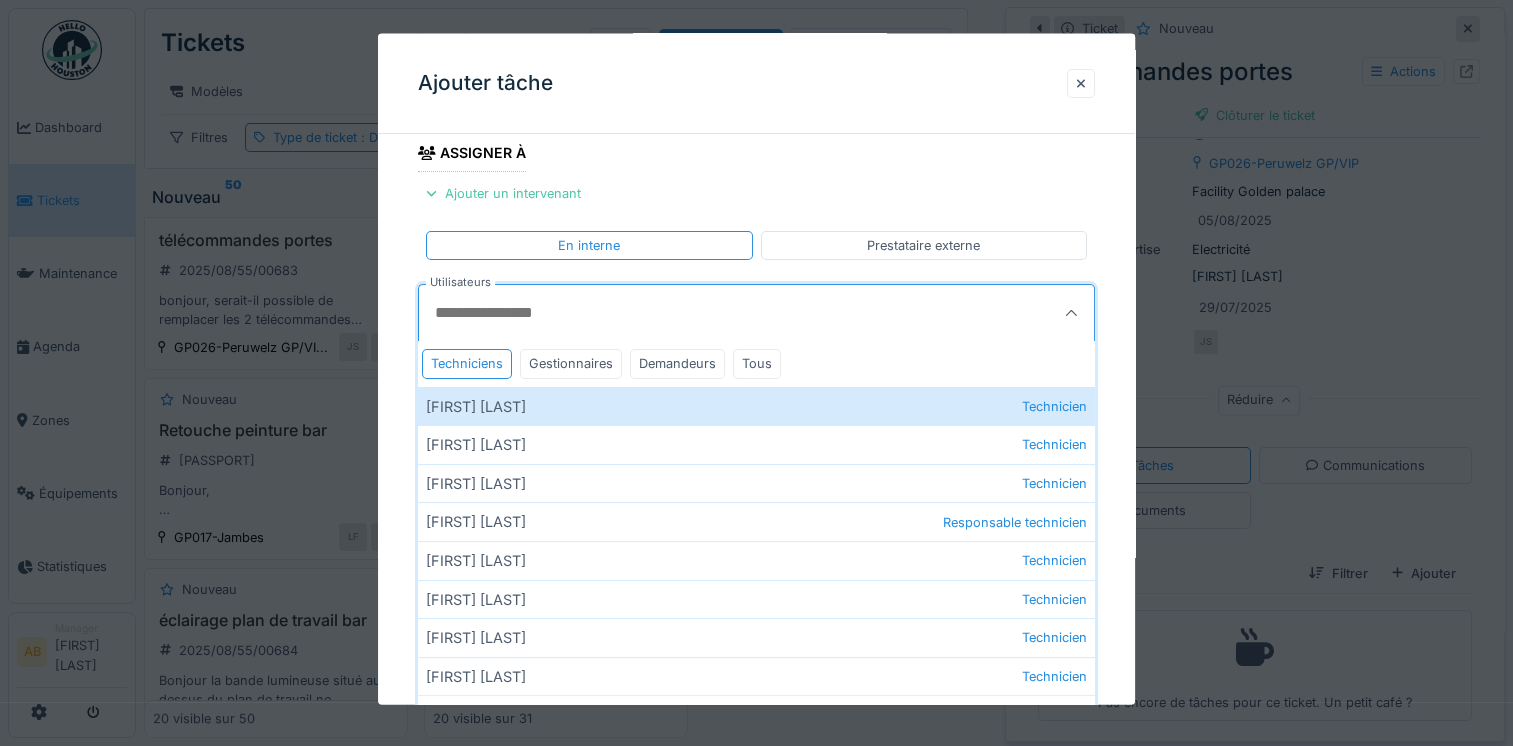 click on "Utilisateurs" at bounding box center [710, 313] 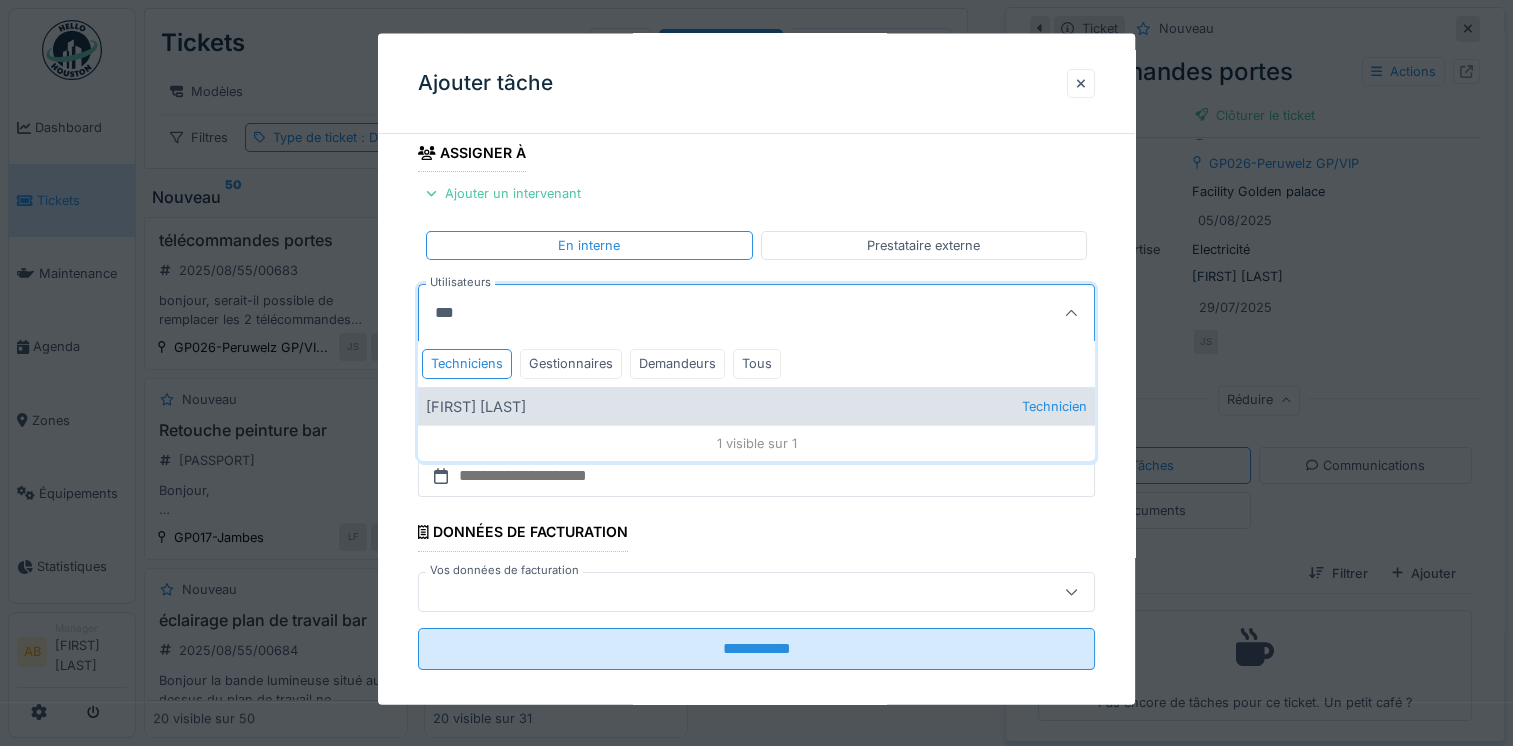 type on "***" 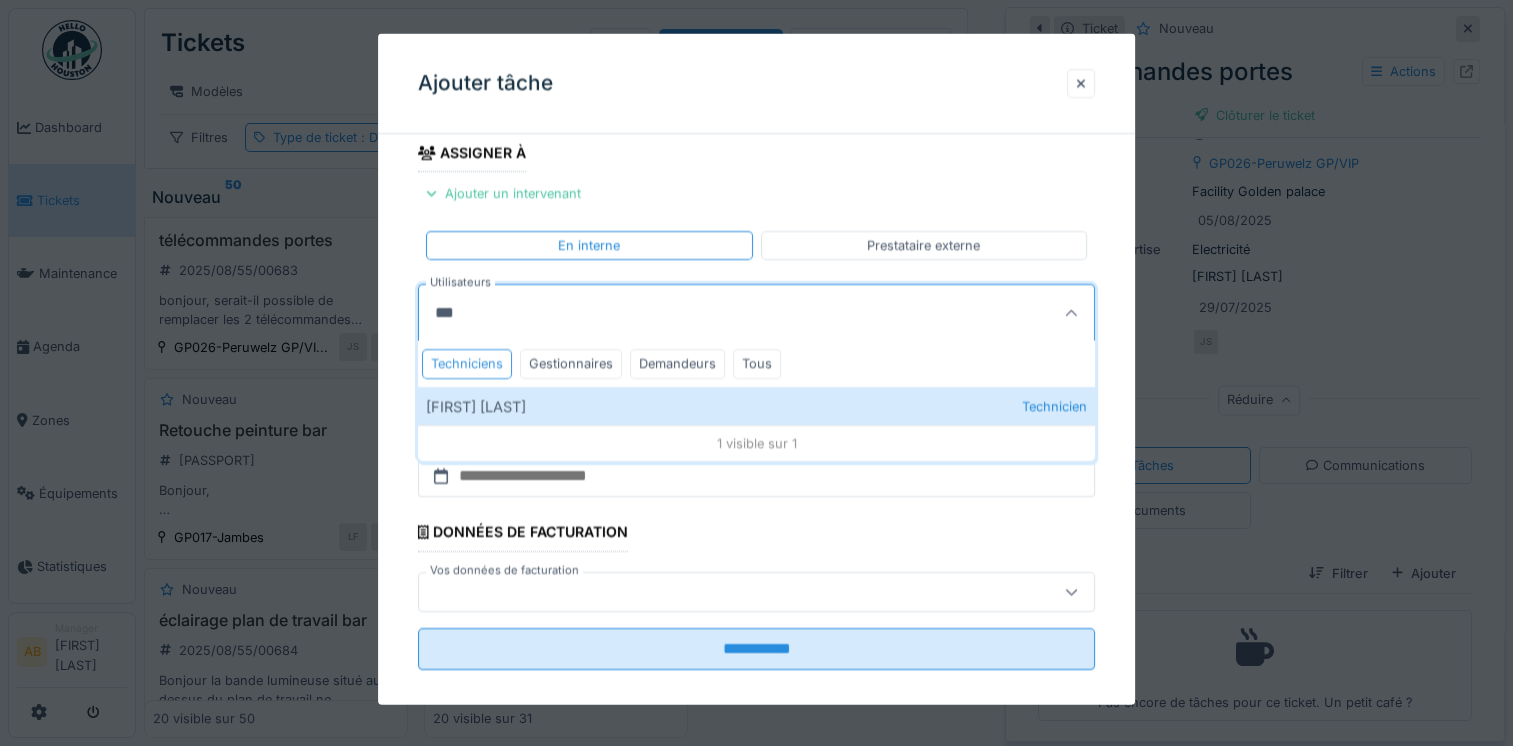 click on "[FIRST] [LAST] Technicien" at bounding box center [756, 405] 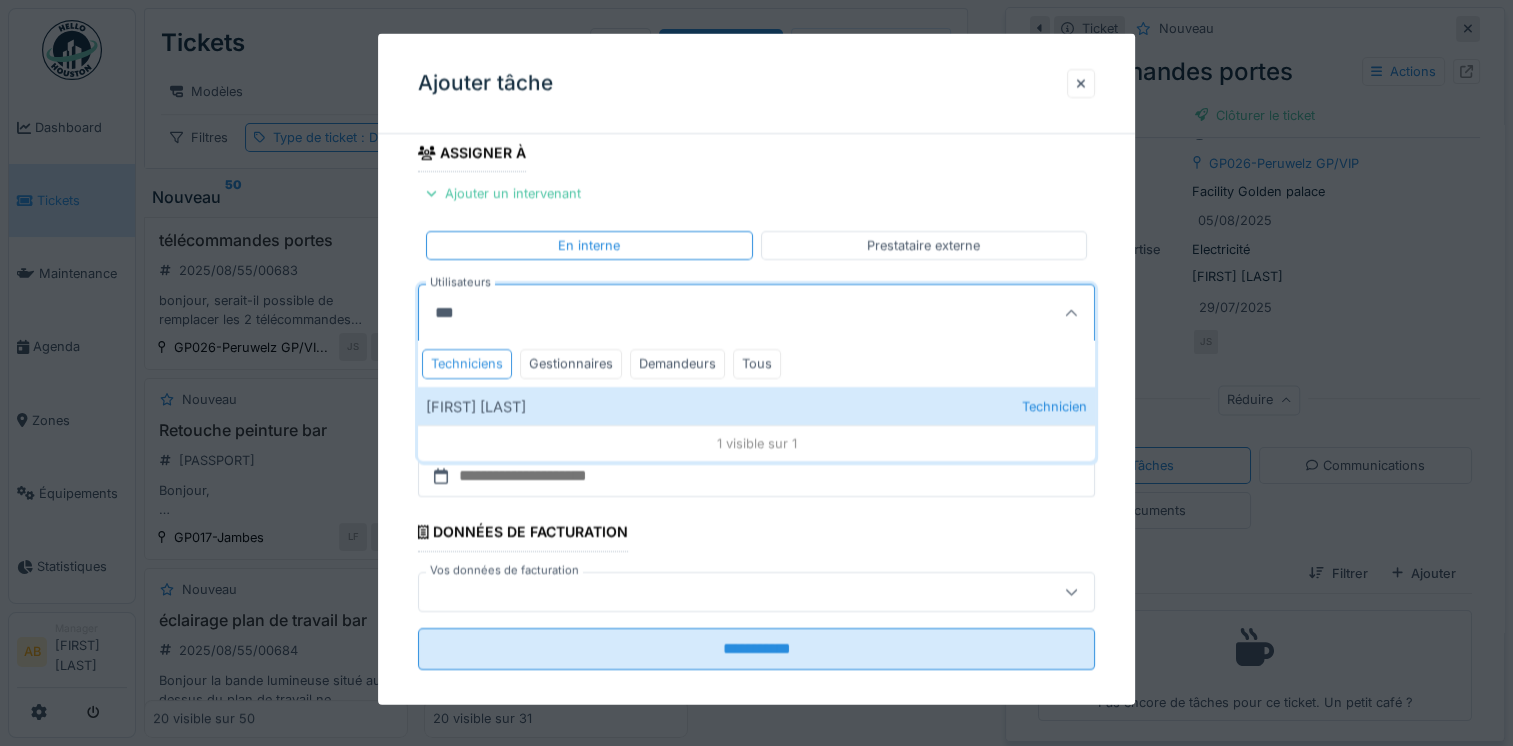 type on "****" 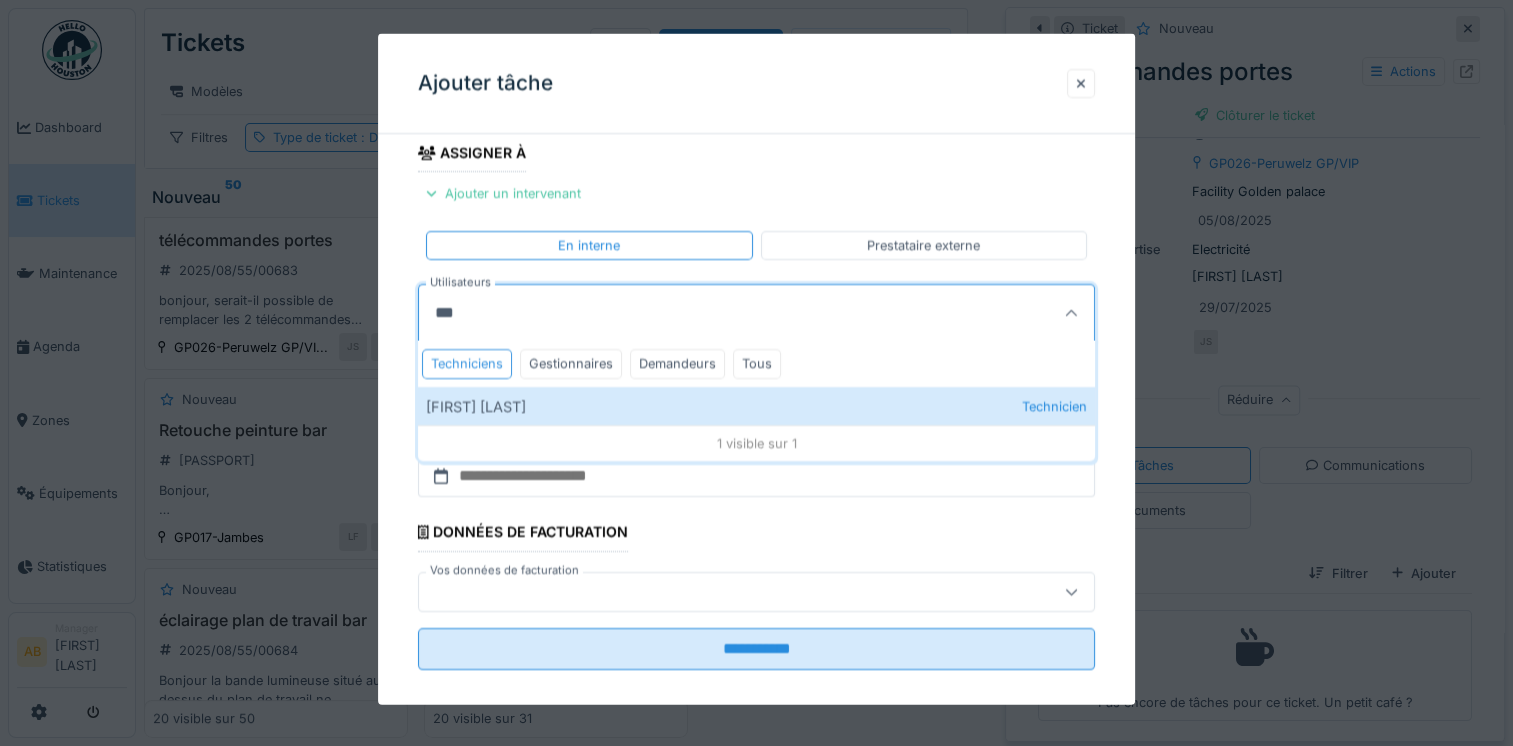 type 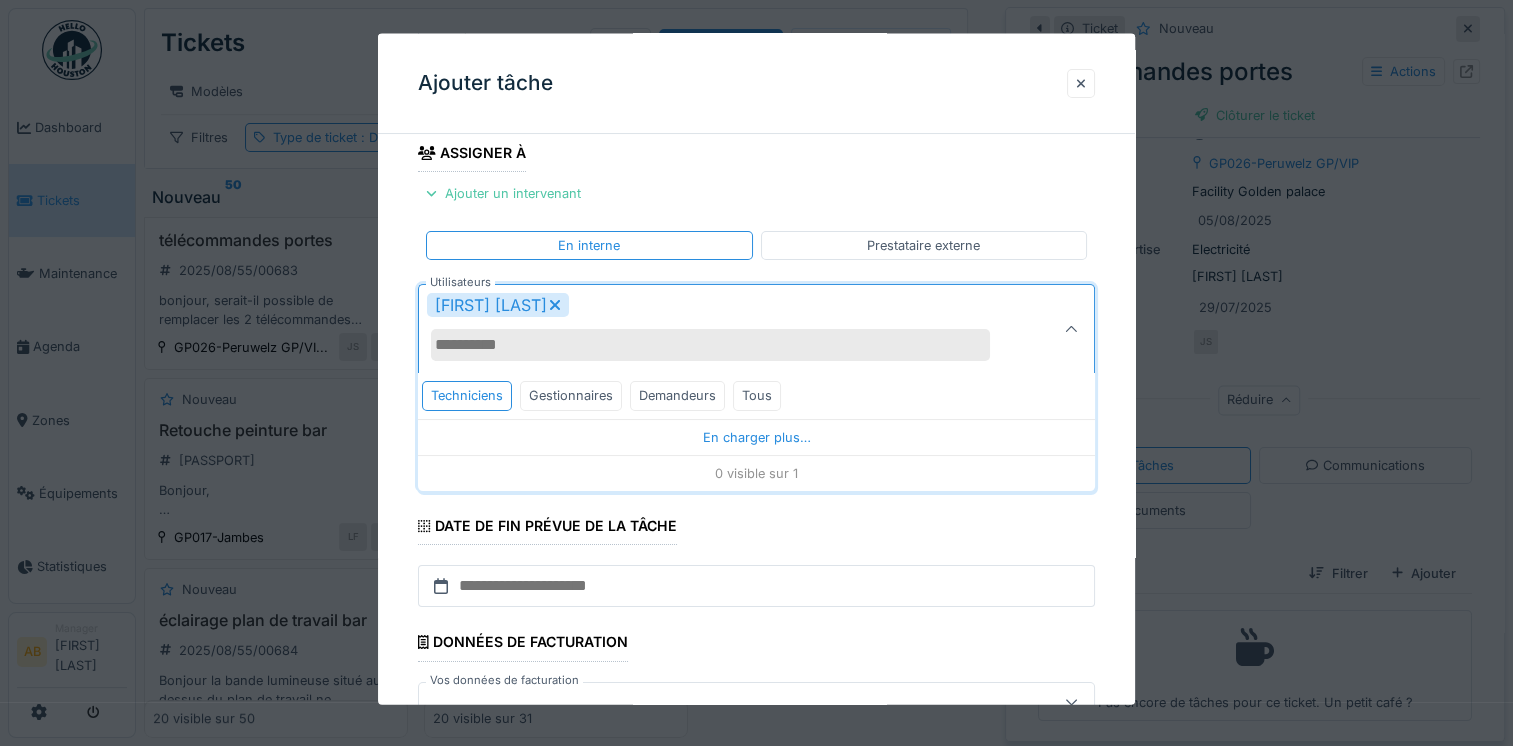 click on "Utilisateurs" at bounding box center (710, 345) 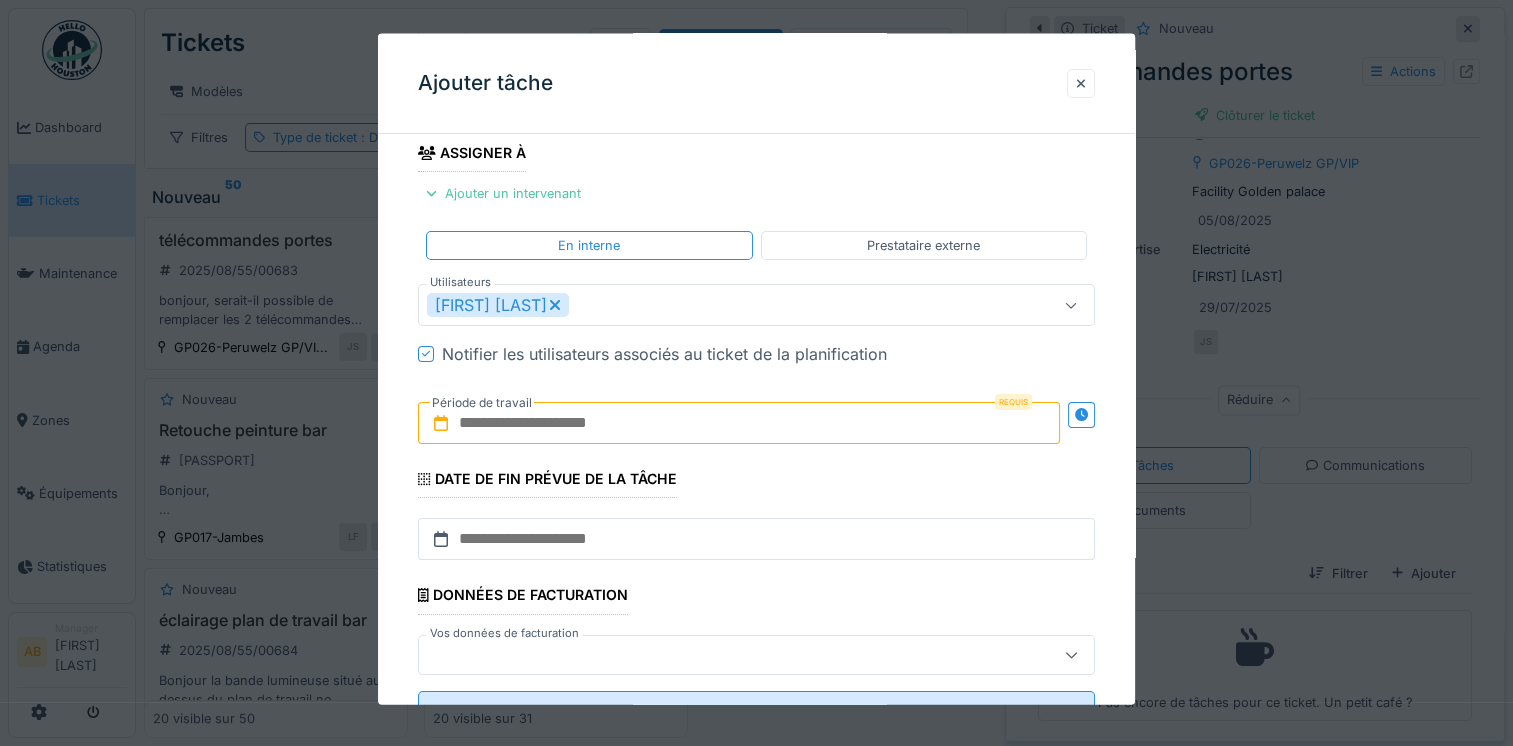 click at bounding box center (739, 423) 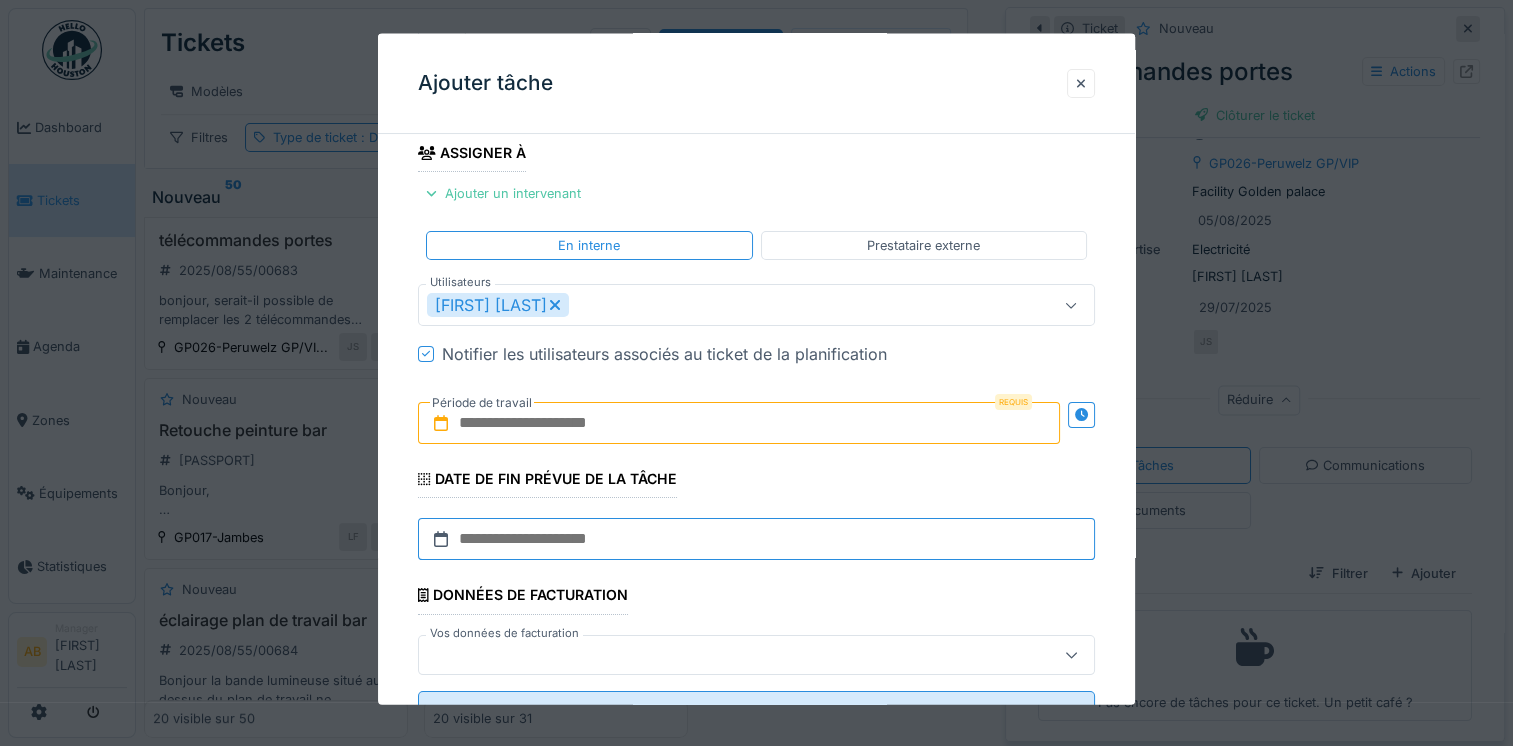 click at bounding box center [756, 539] 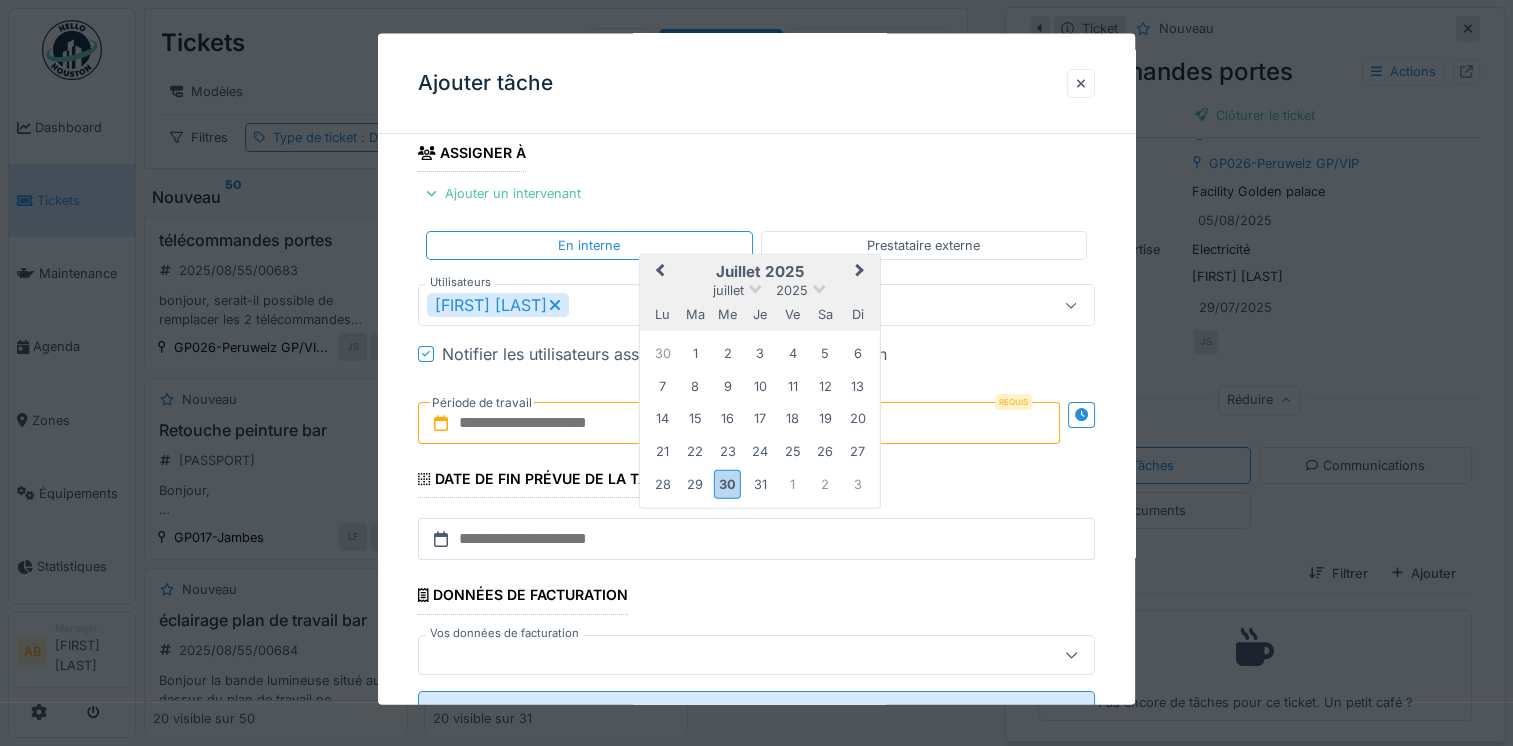 click on "**********" at bounding box center [756, 330] 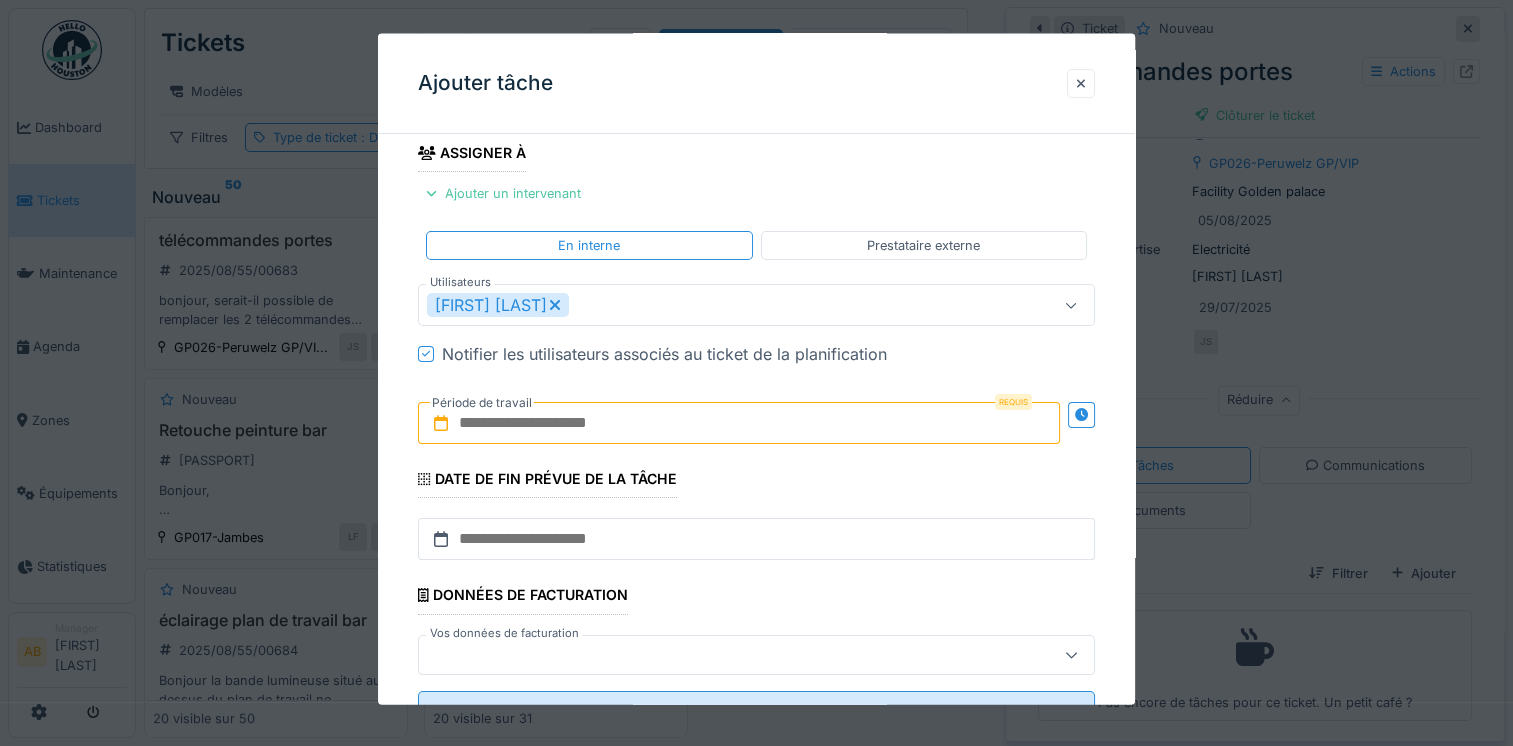 click at bounding box center [739, 423] 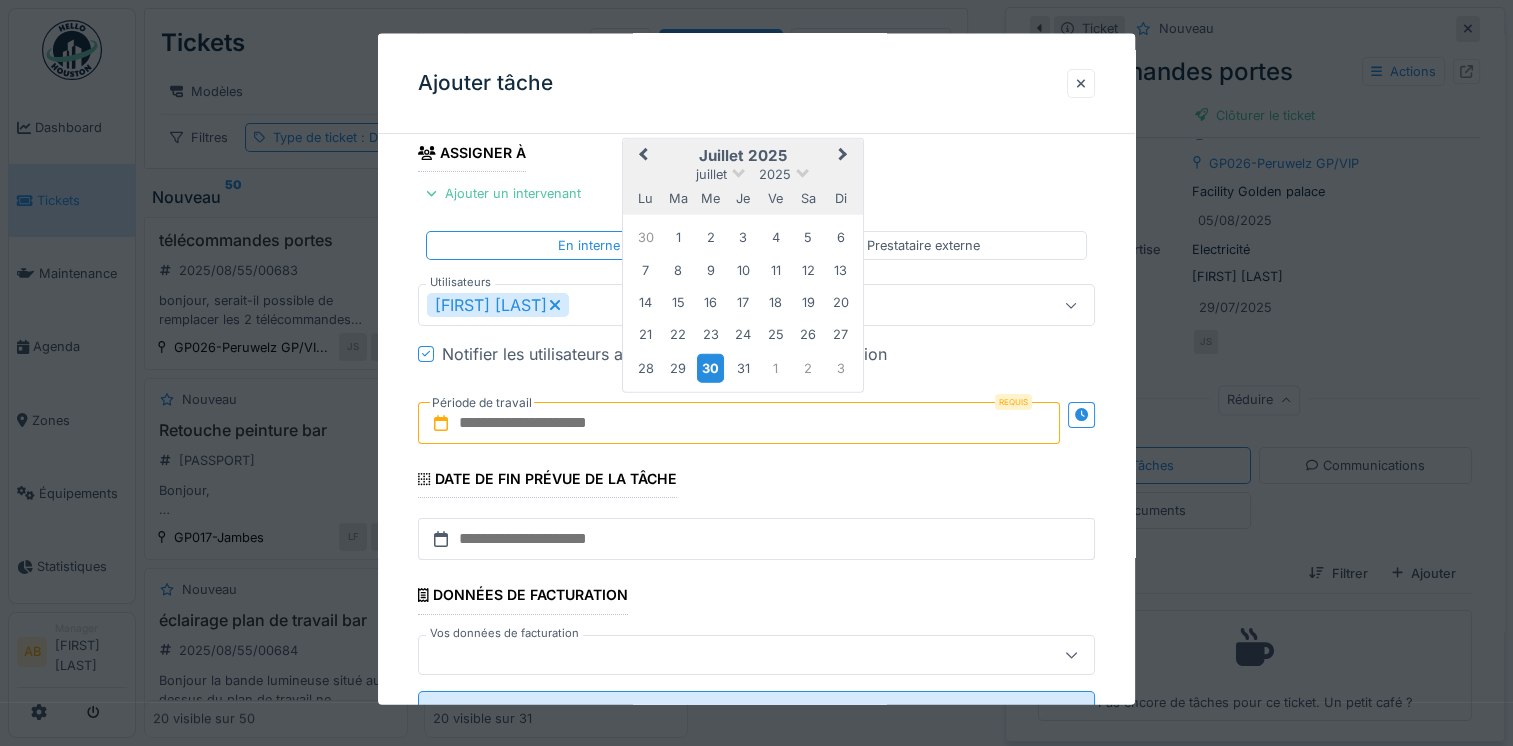 click on "30" at bounding box center (710, 367) 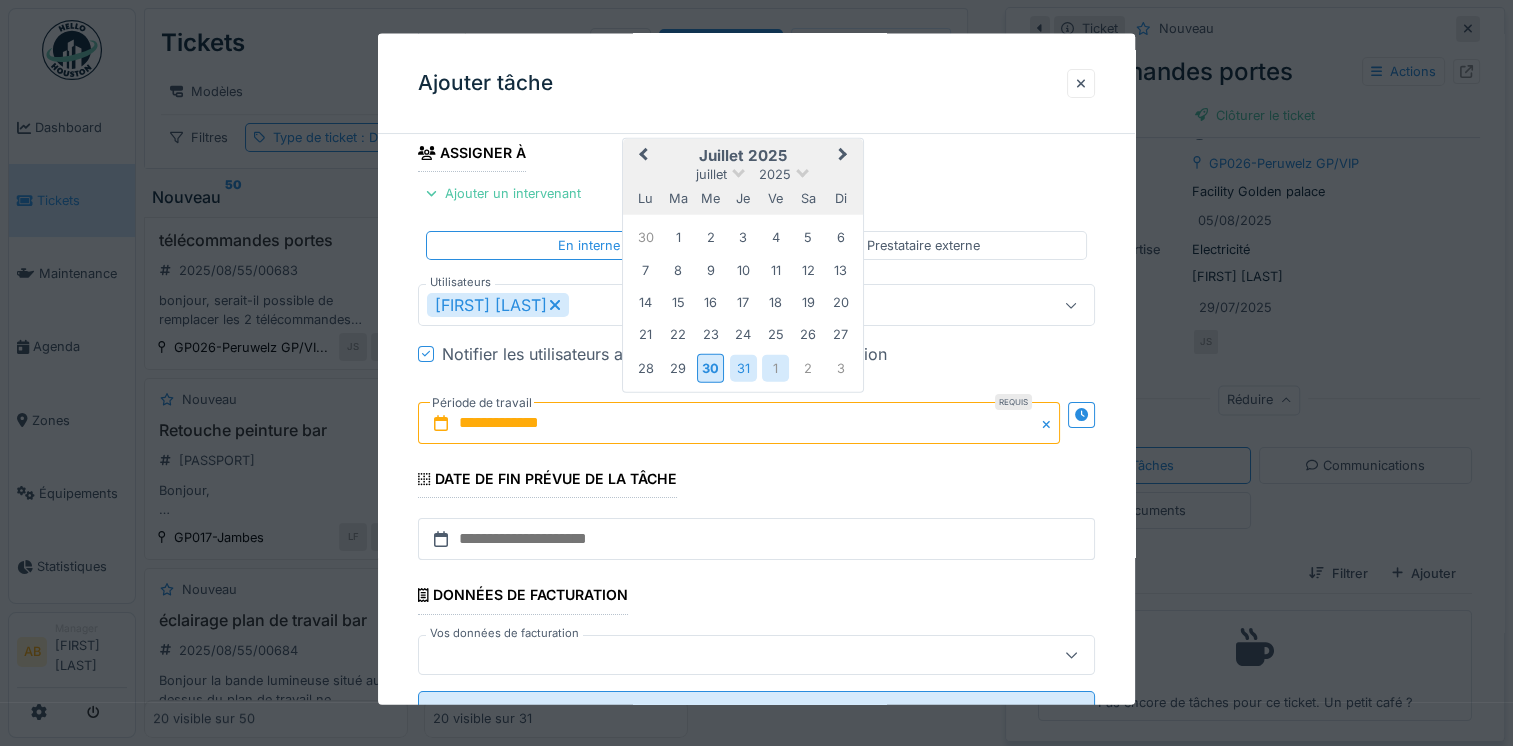 click on "1" at bounding box center (775, 367) 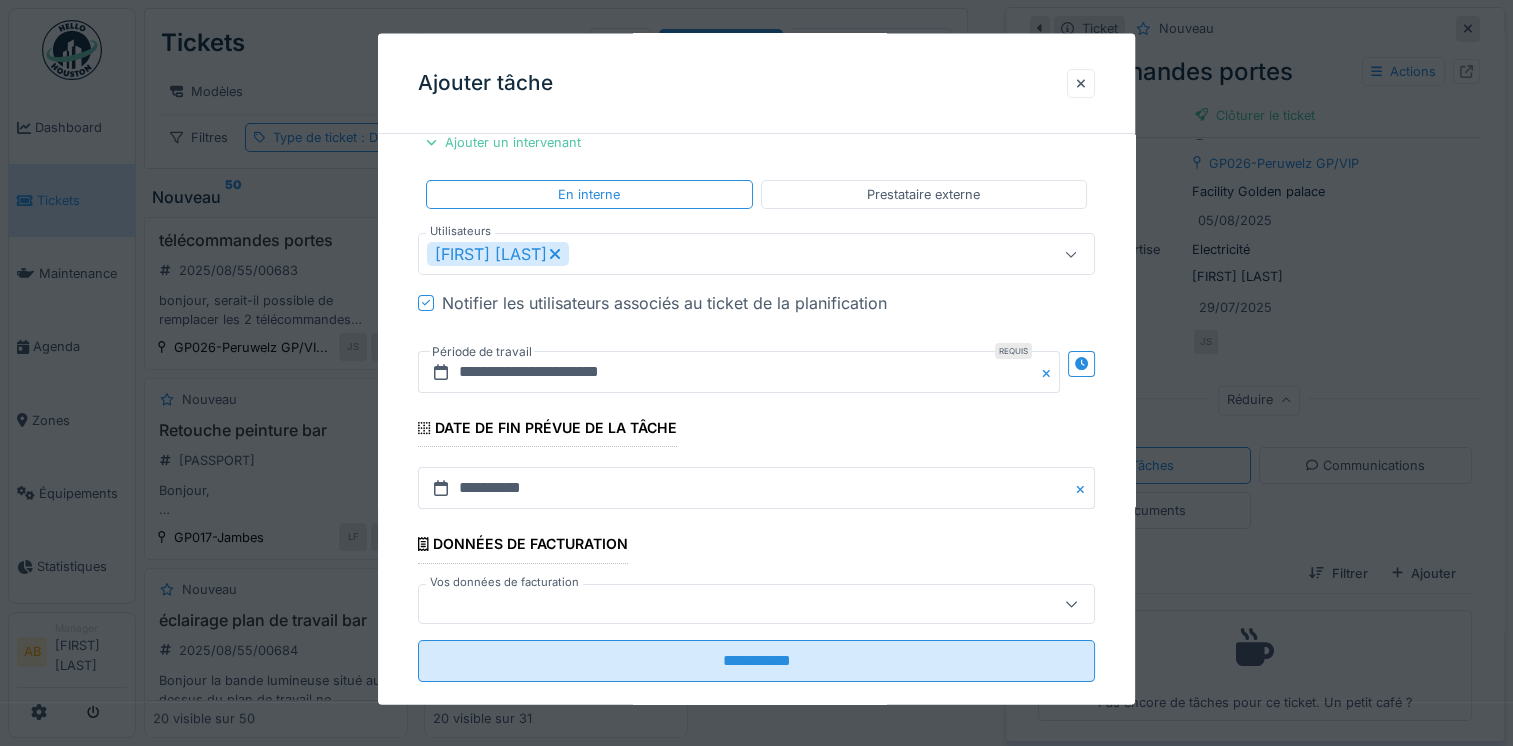 scroll, scrollTop: 318, scrollLeft: 0, axis: vertical 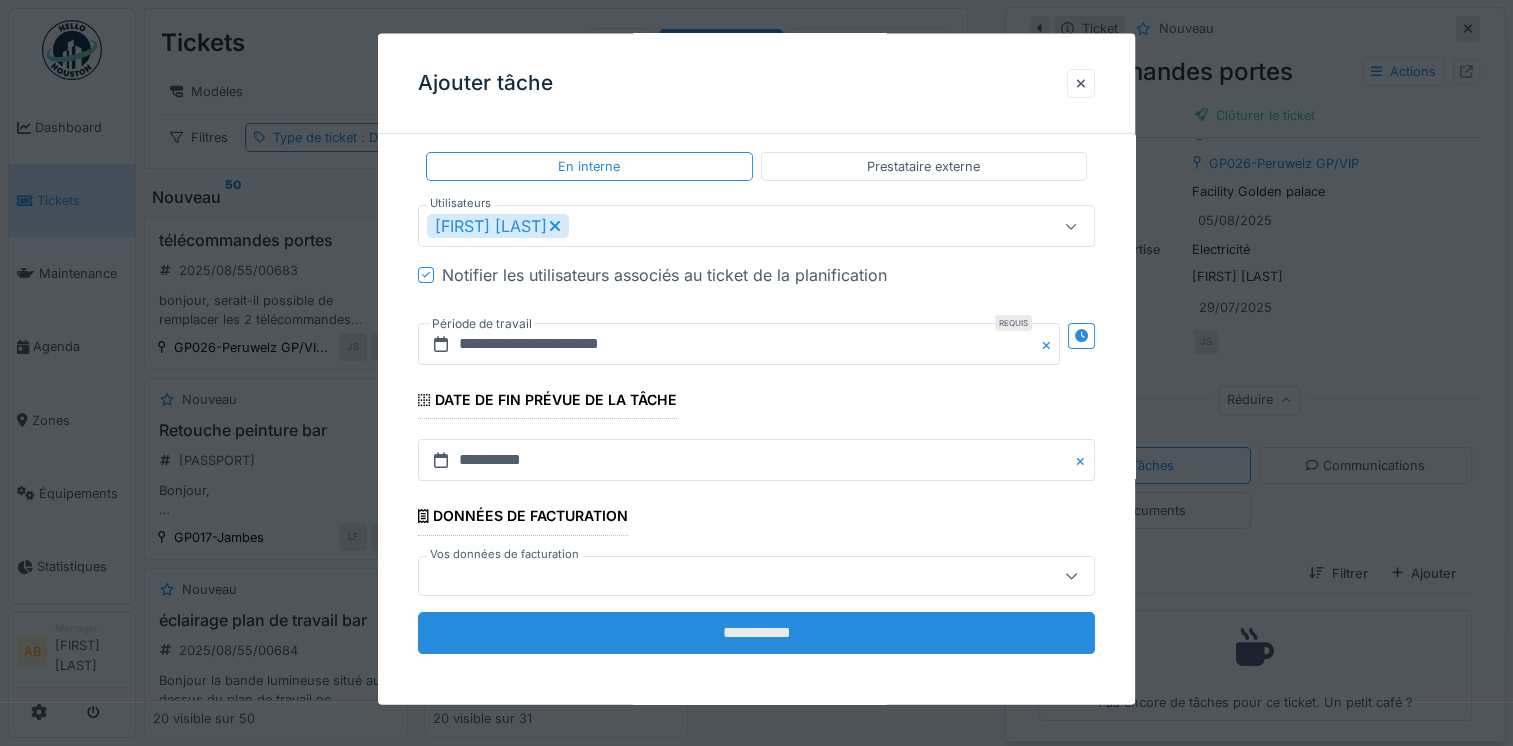 click on "**********" at bounding box center [756, 632] 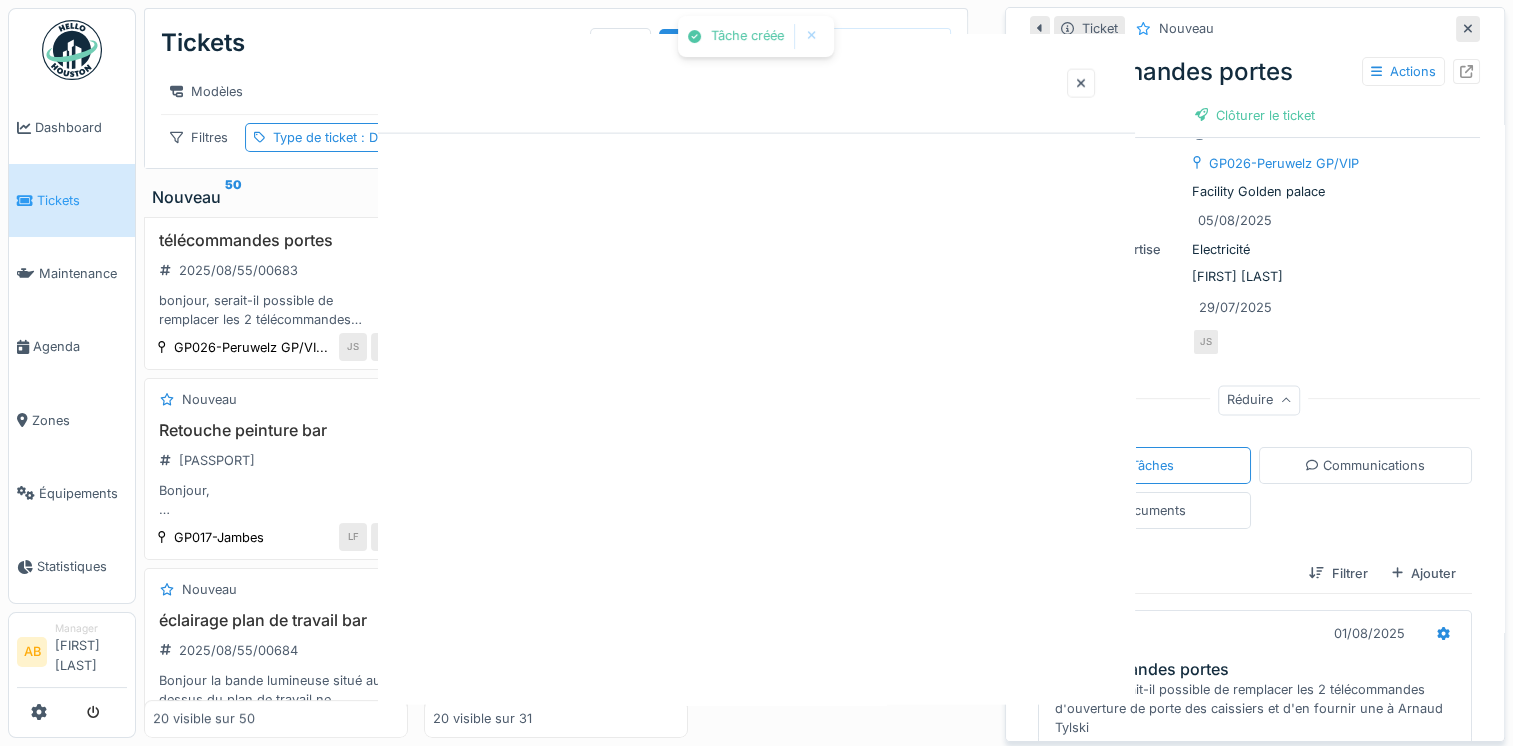 scroll, scrollTop: 0, scrollLeft: 0, axis: both 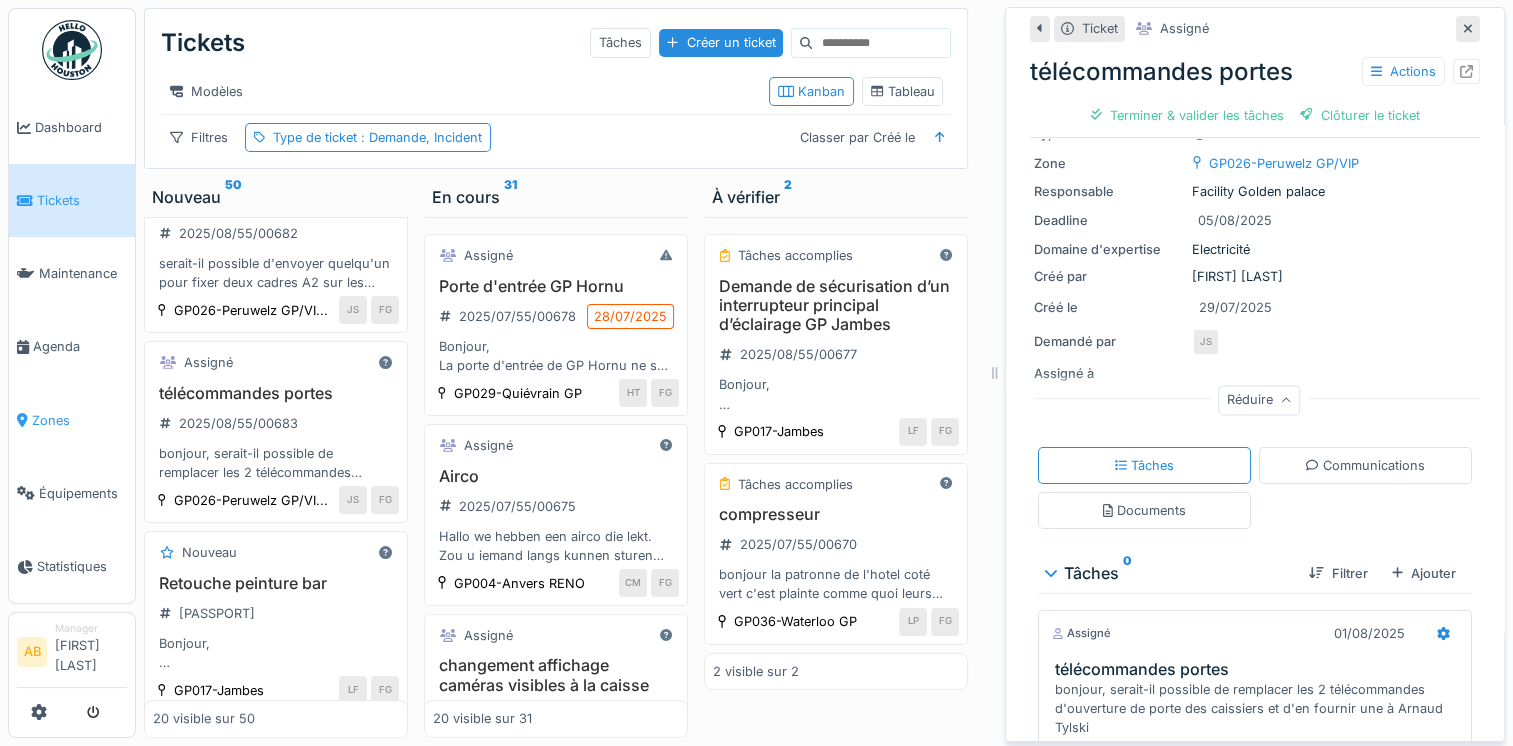 click on "Zones" at bounding box center (79, 420) 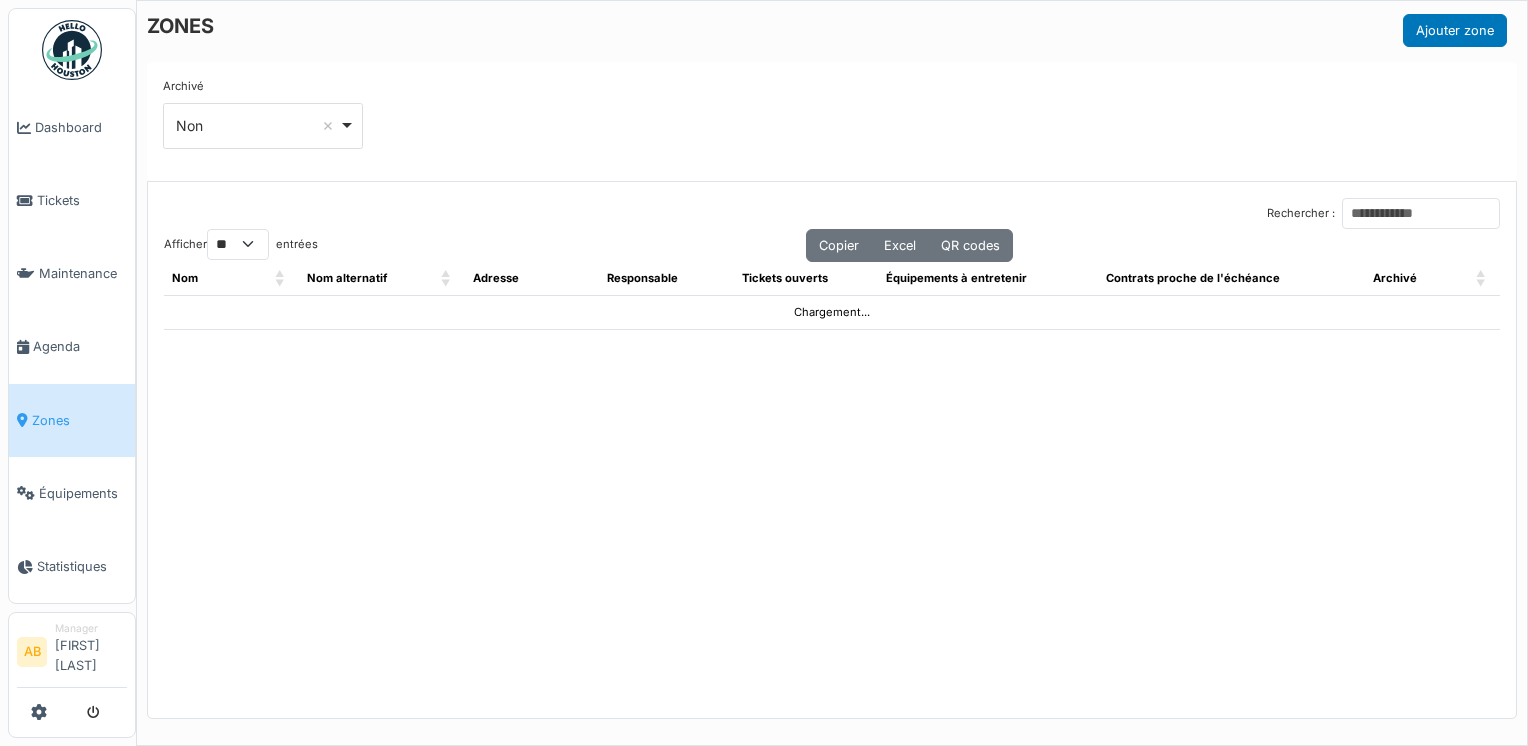 select on "**" 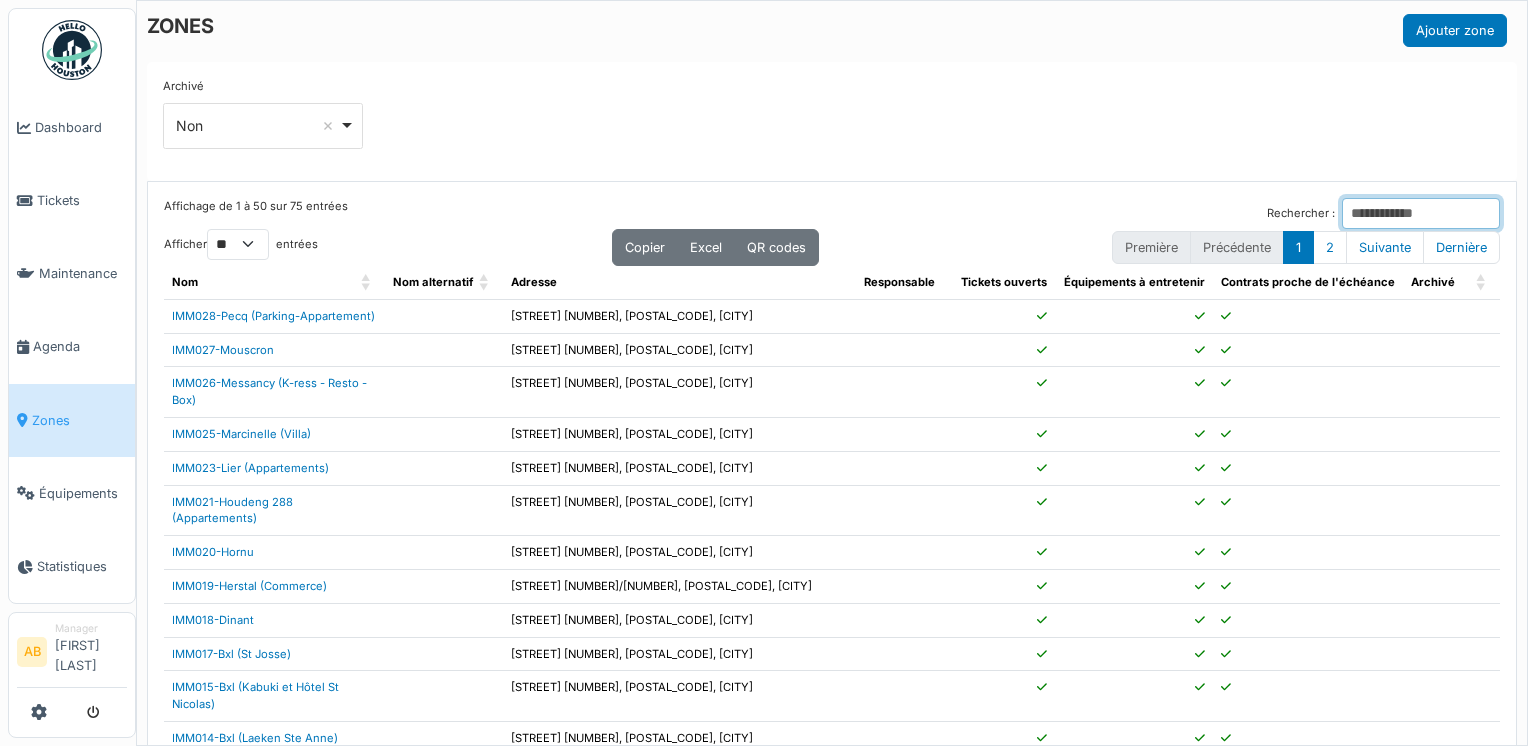 click on "Rechercher :" at bounding box center [1421, 213] 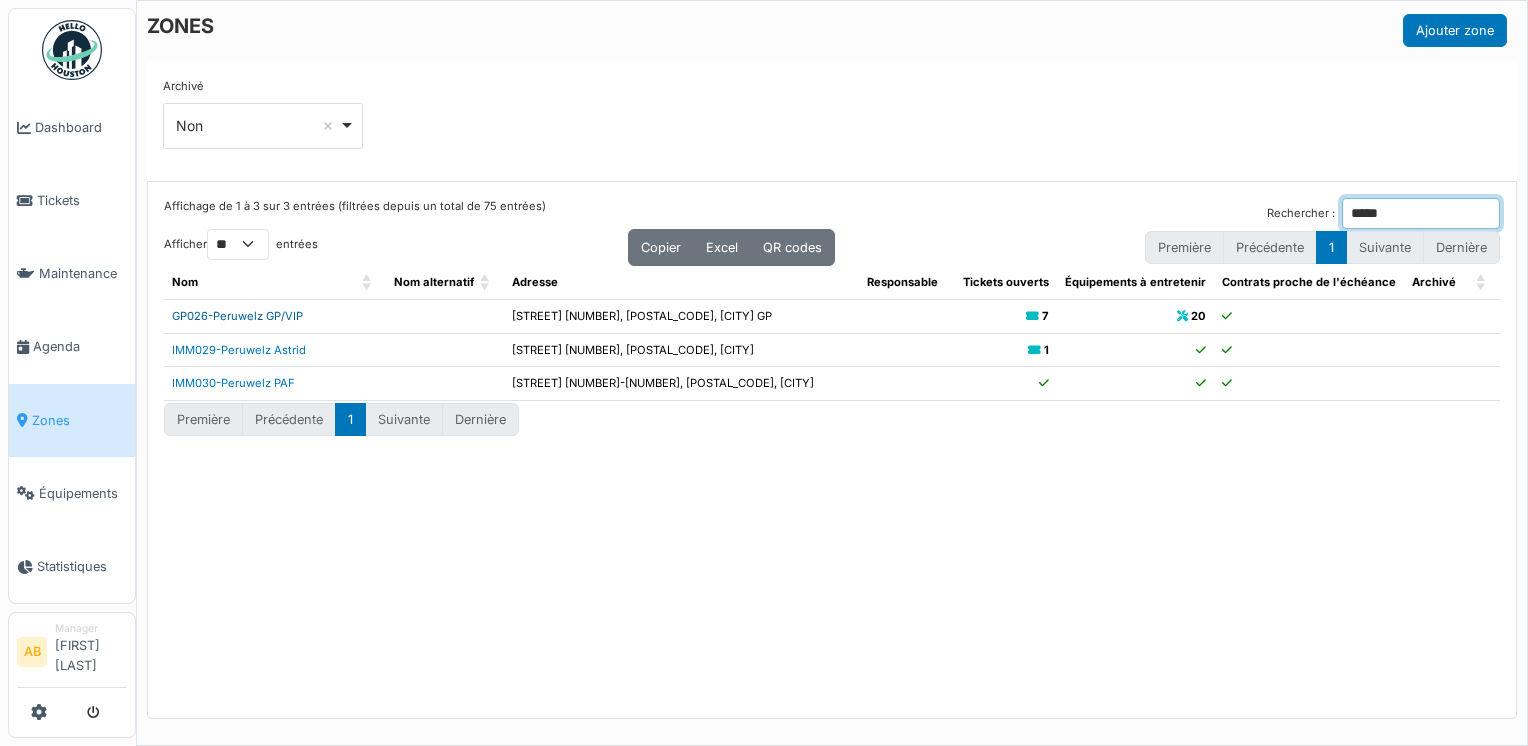 type on "*****" 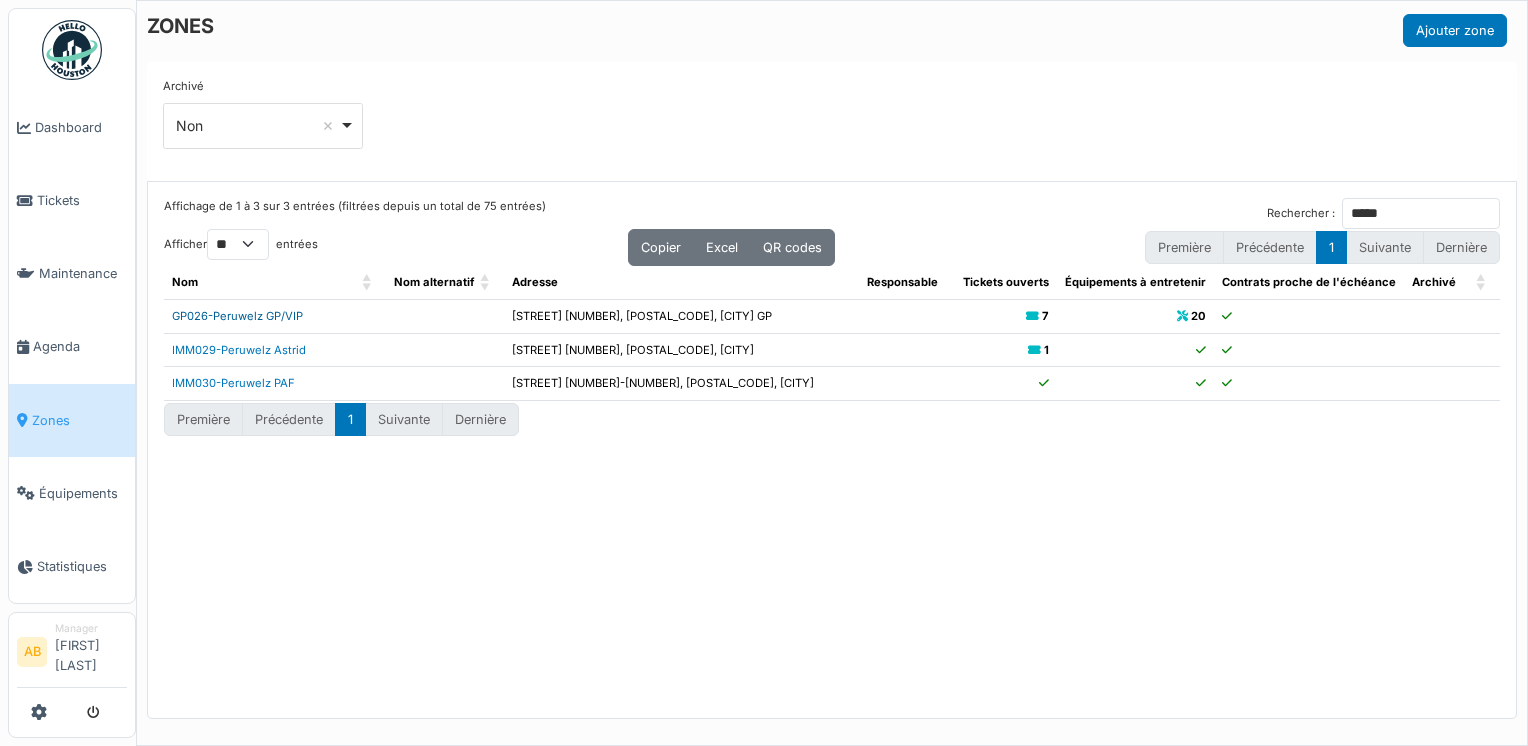 click on "GP026-Peruwelz GP/VIP" at bounding box center [237, 316] 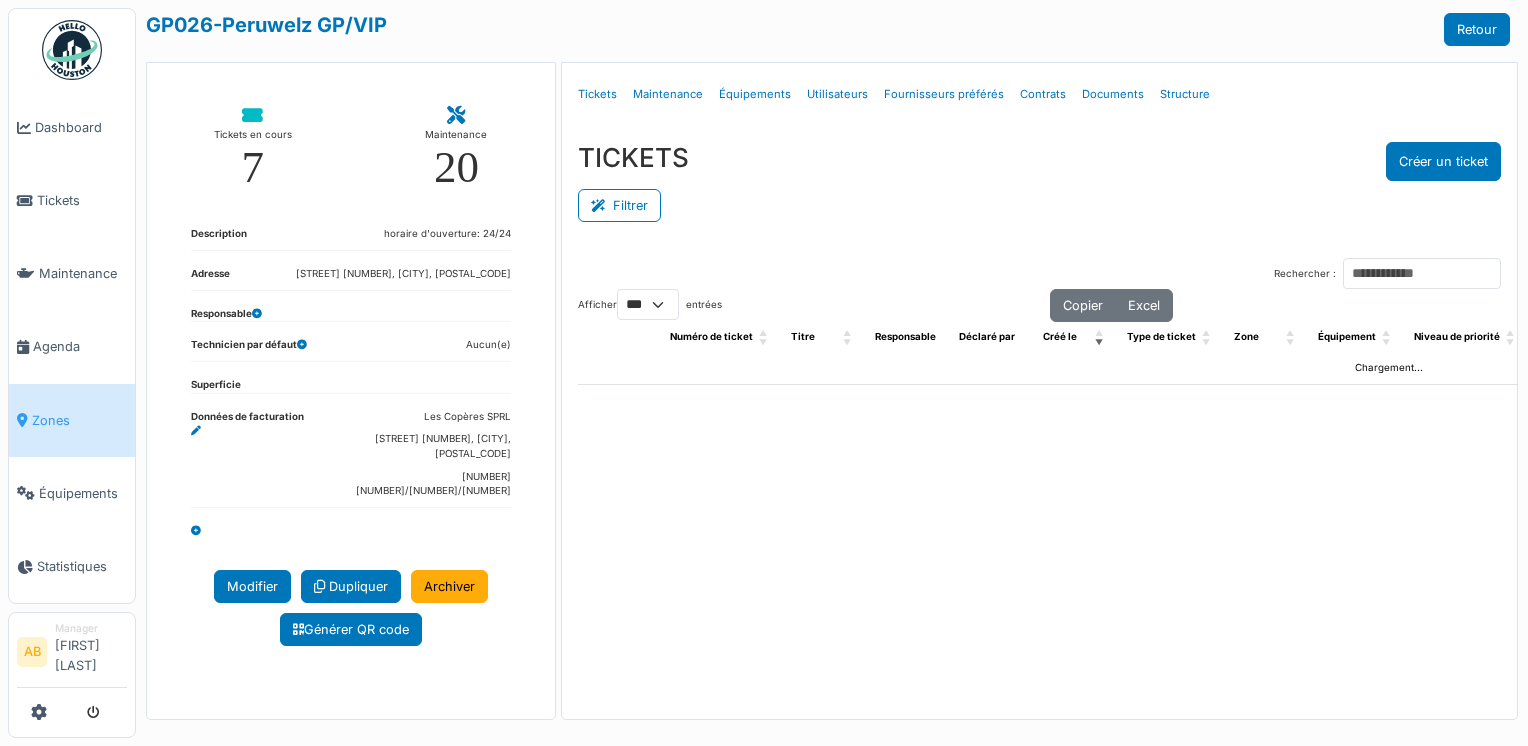 select on "***" 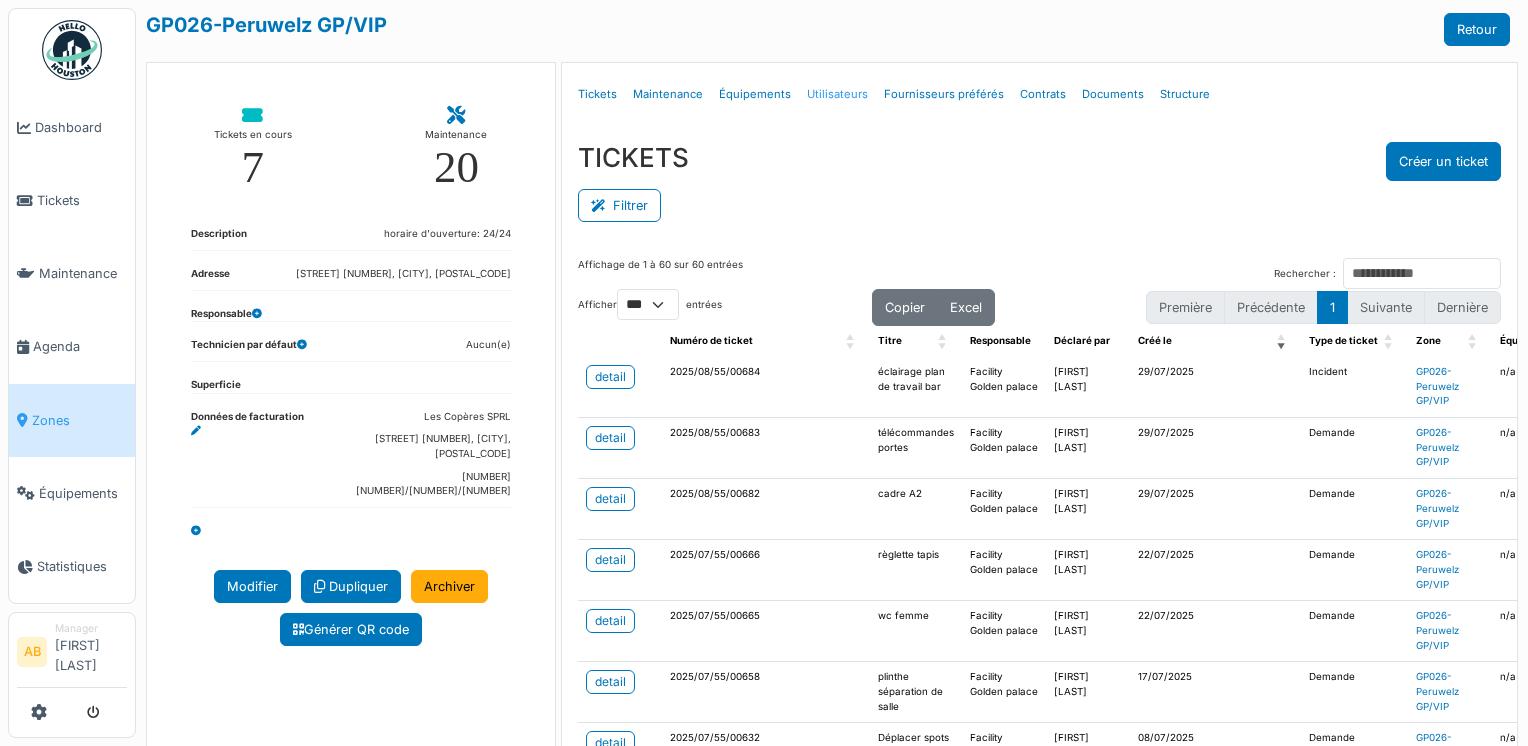 click on "Utilisateurs" at bounding box center [837, 94] 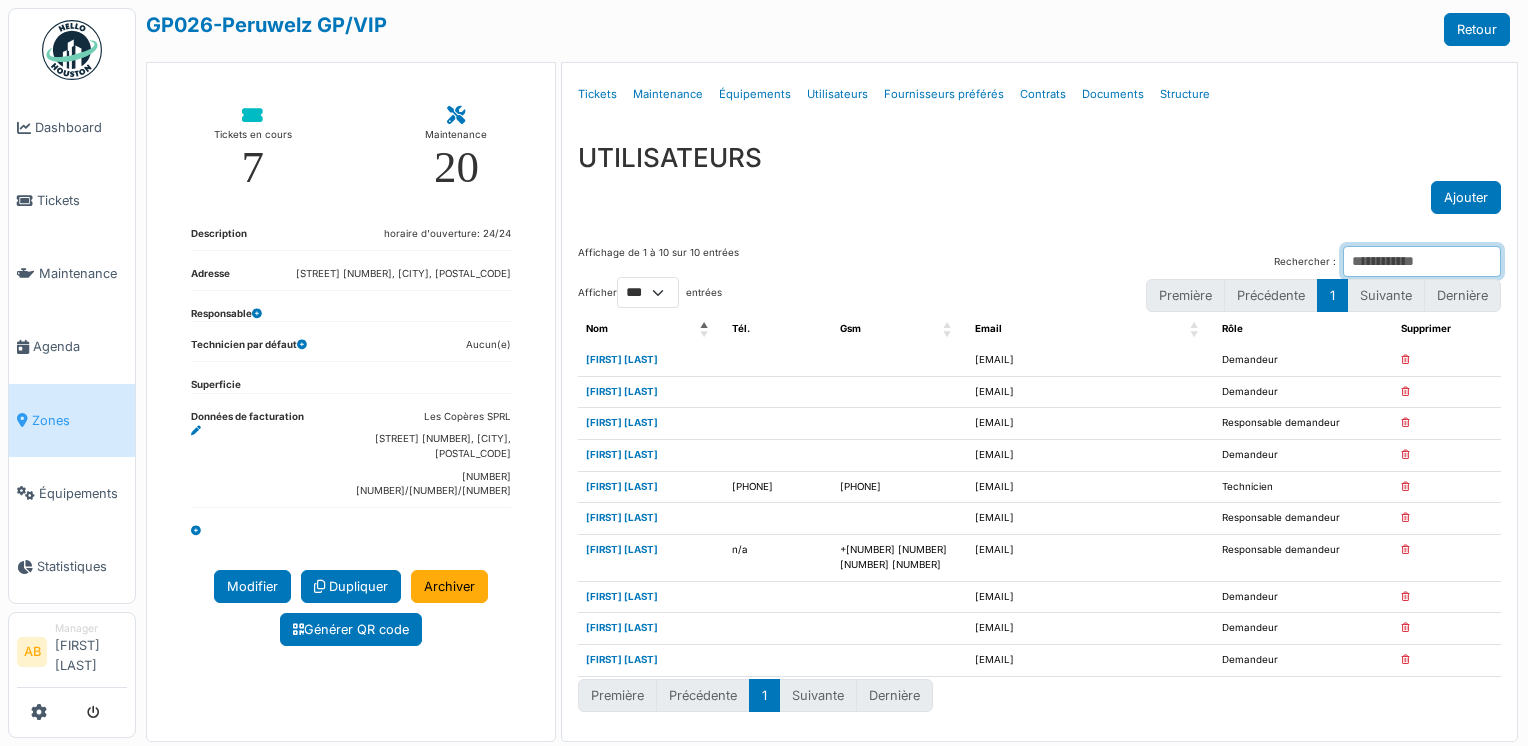 click on "Rechercher :" at bounding box center [1422, 261] 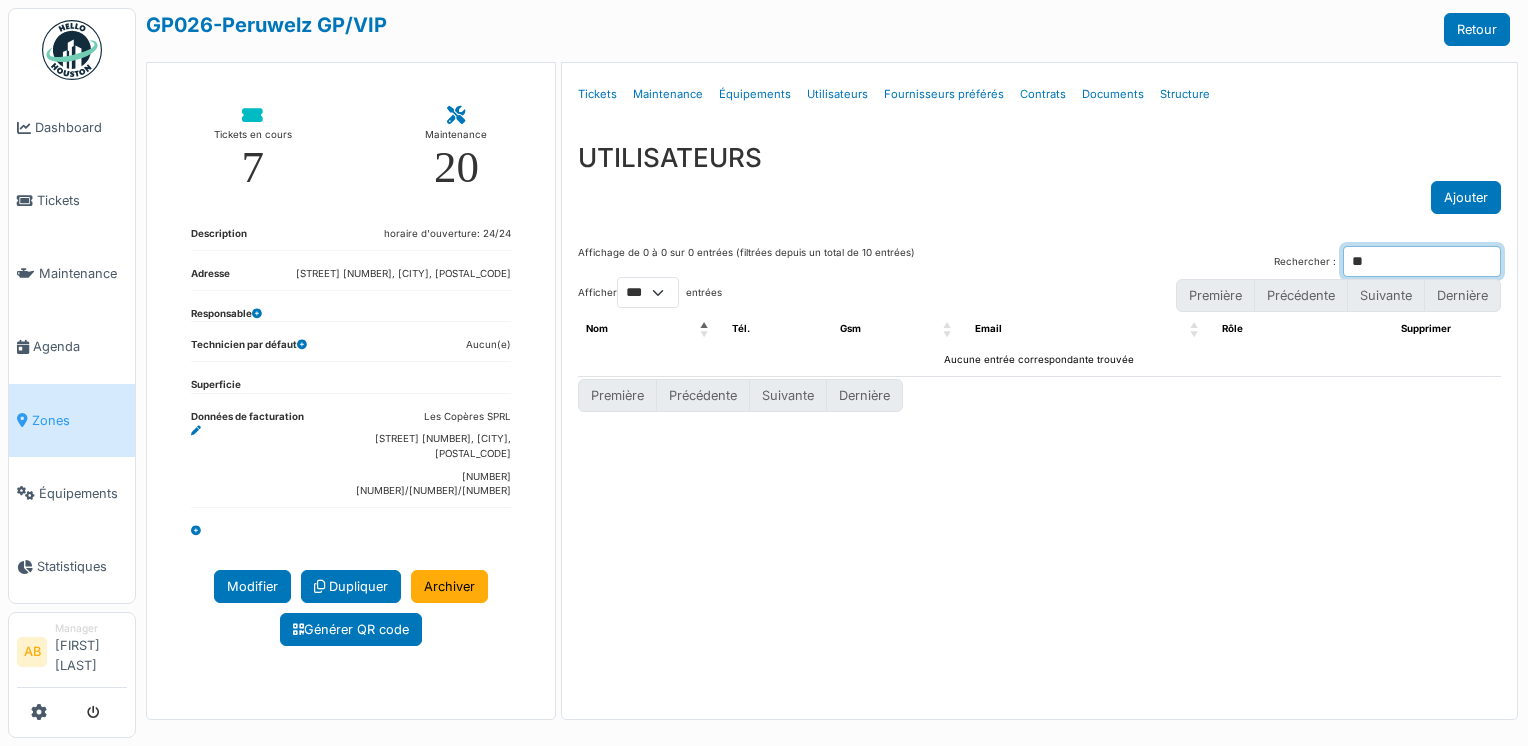 type on "*" 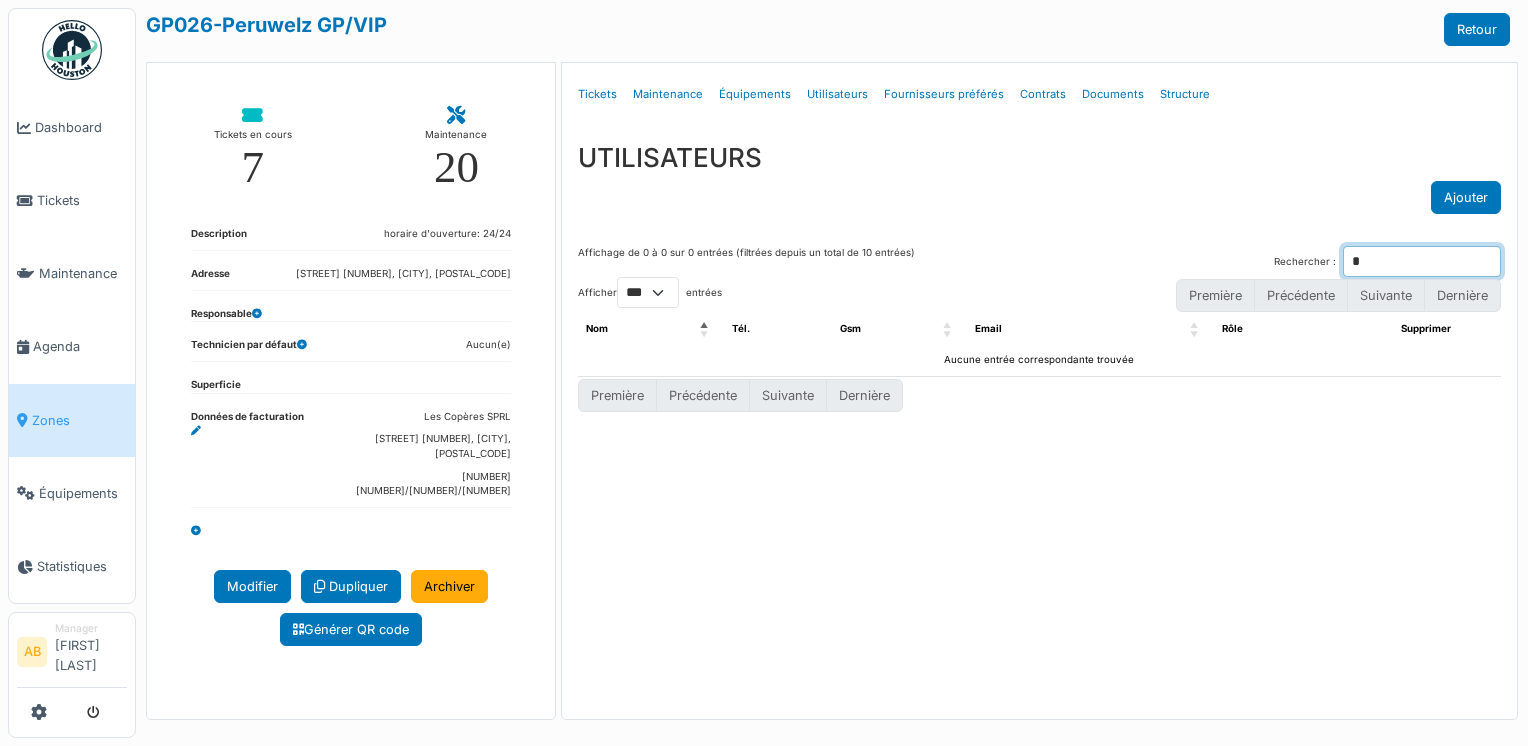 type 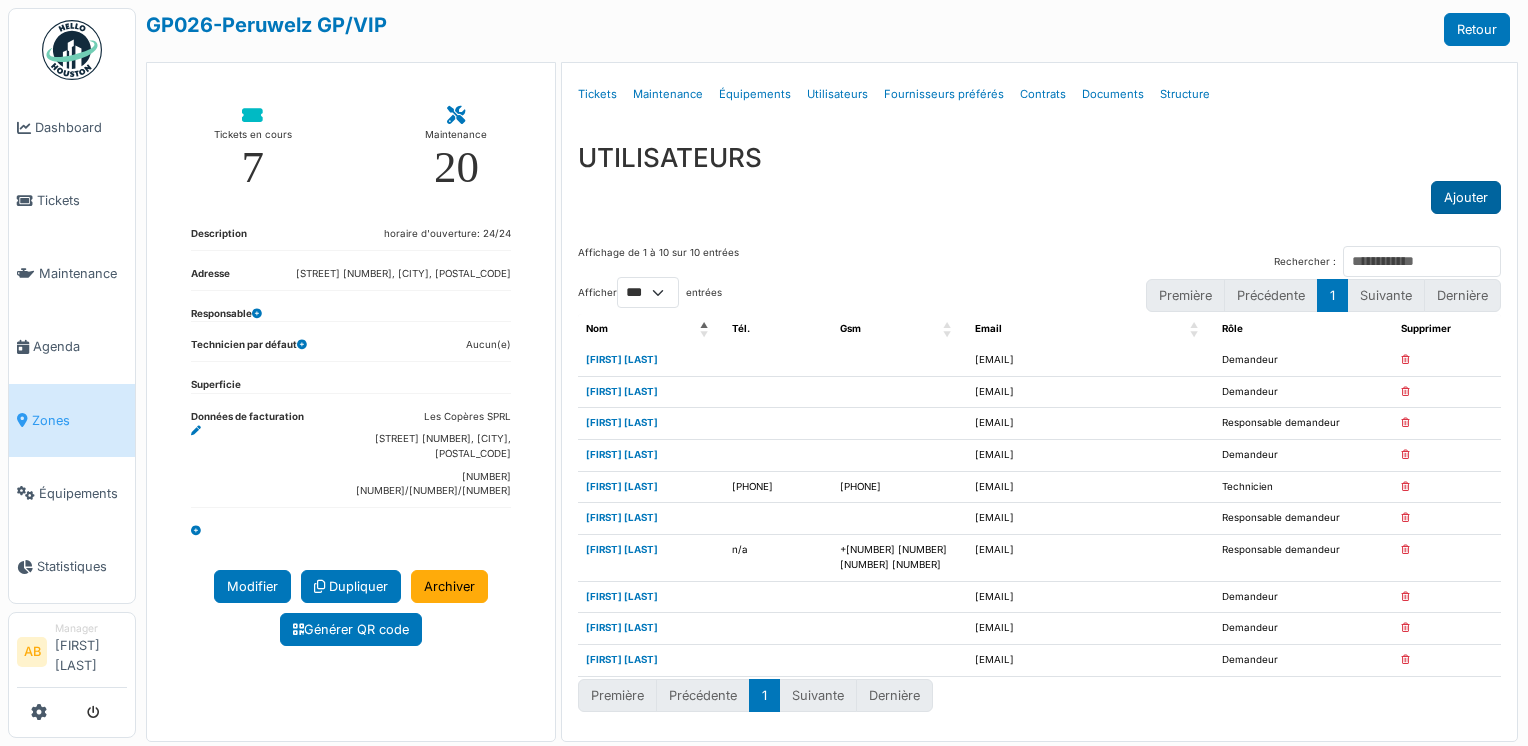 click on "Ajouter" at bounding box center (1466, 197) 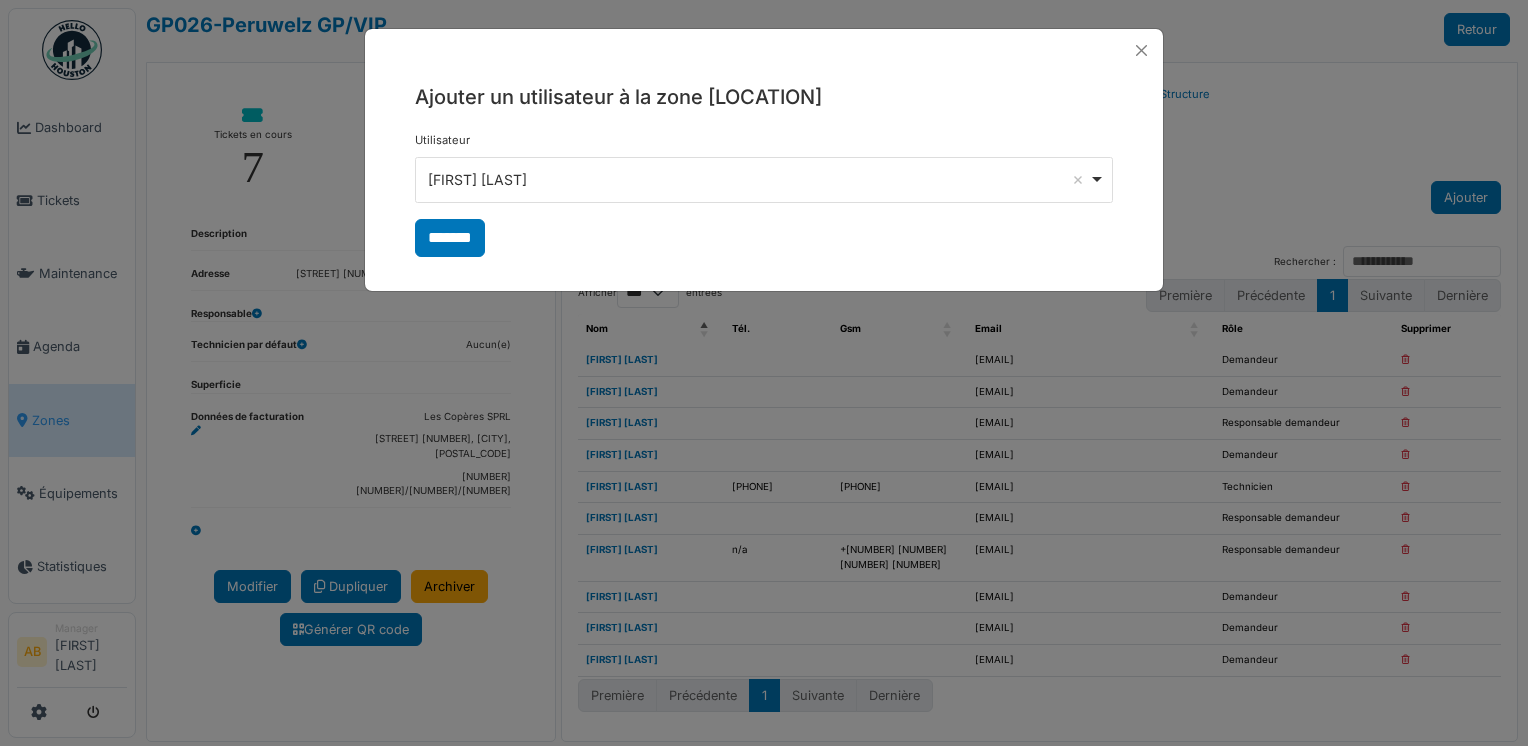 click on "[FIRST] [LAST]" at bounding box center (758, 179) 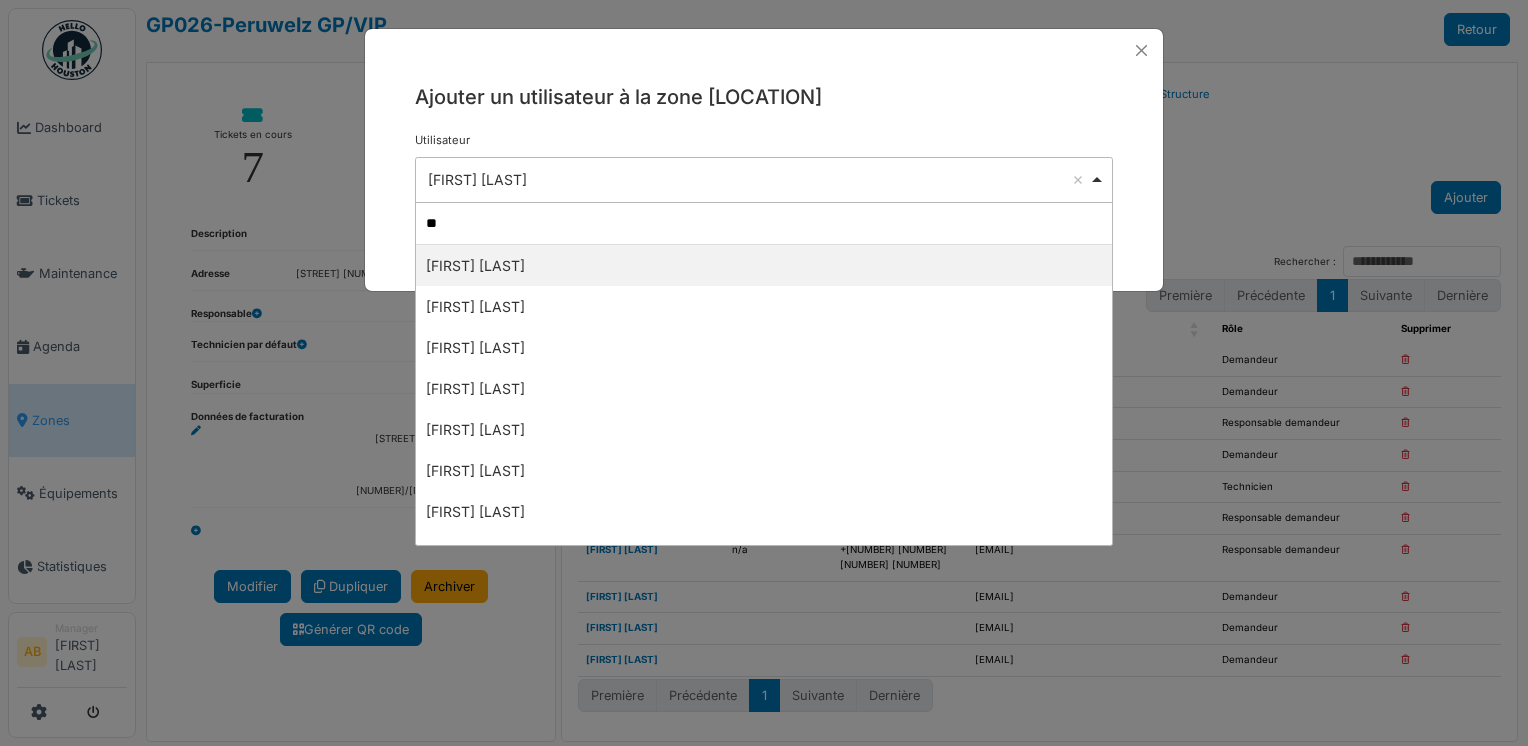 type on "***" 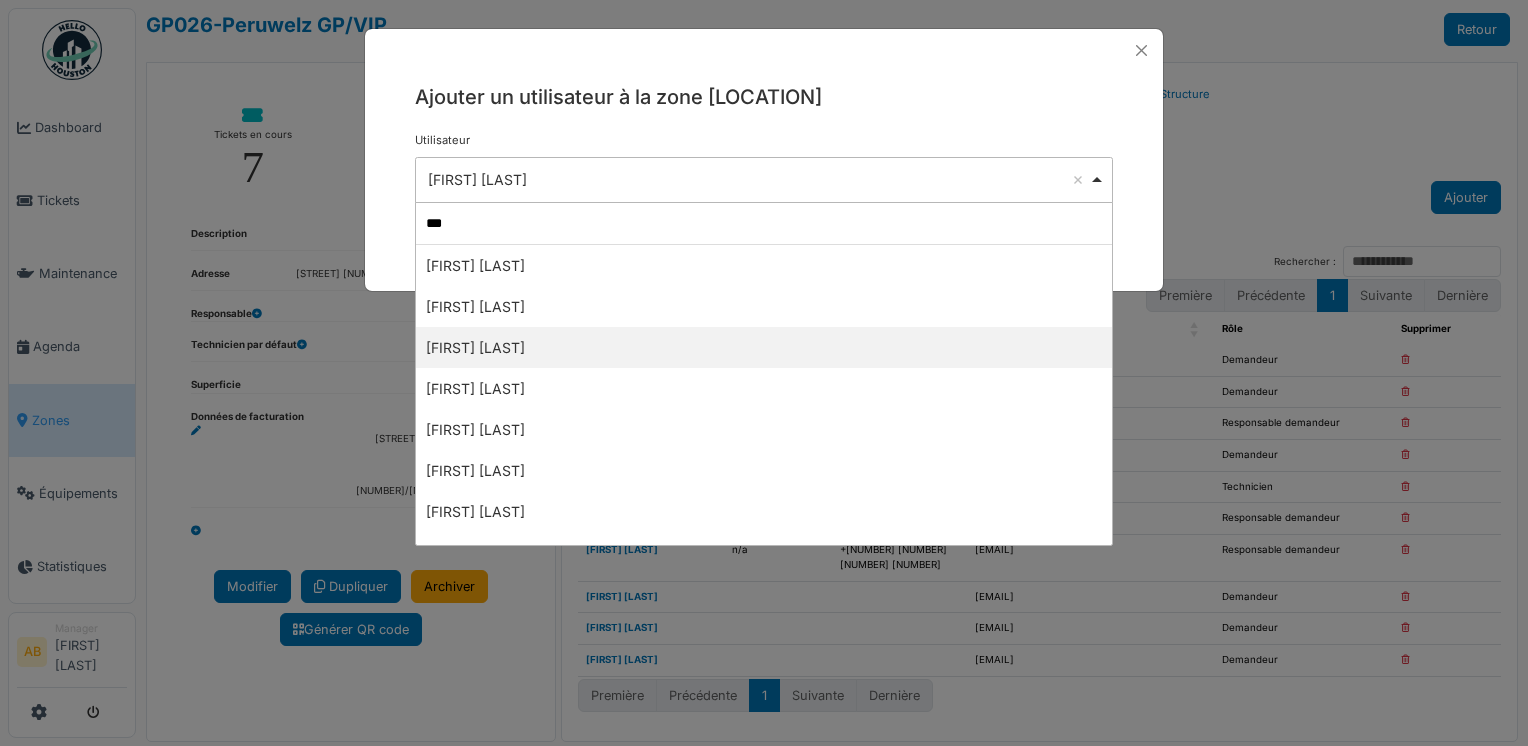 select on "****" 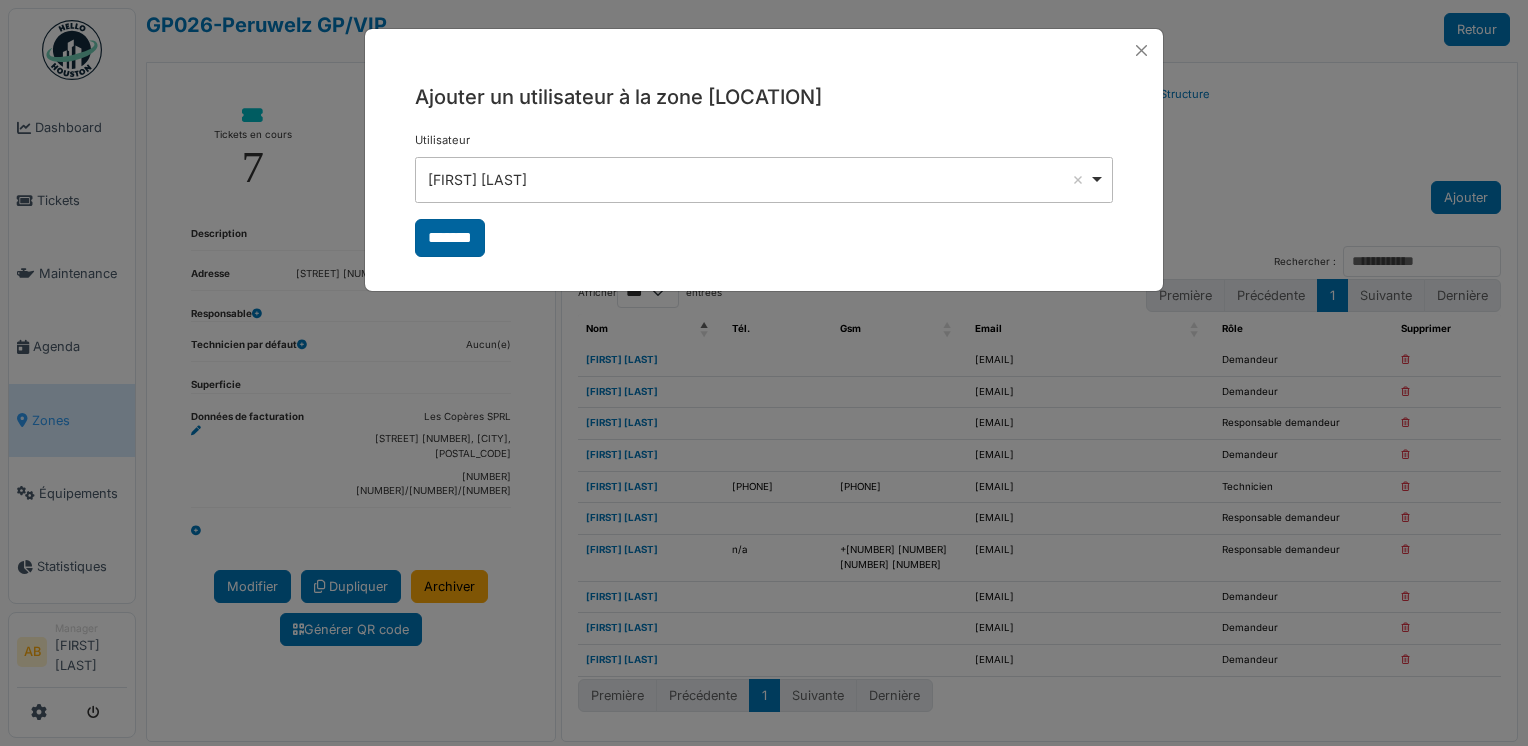 click on "*******" at bounding box center [450, 238] 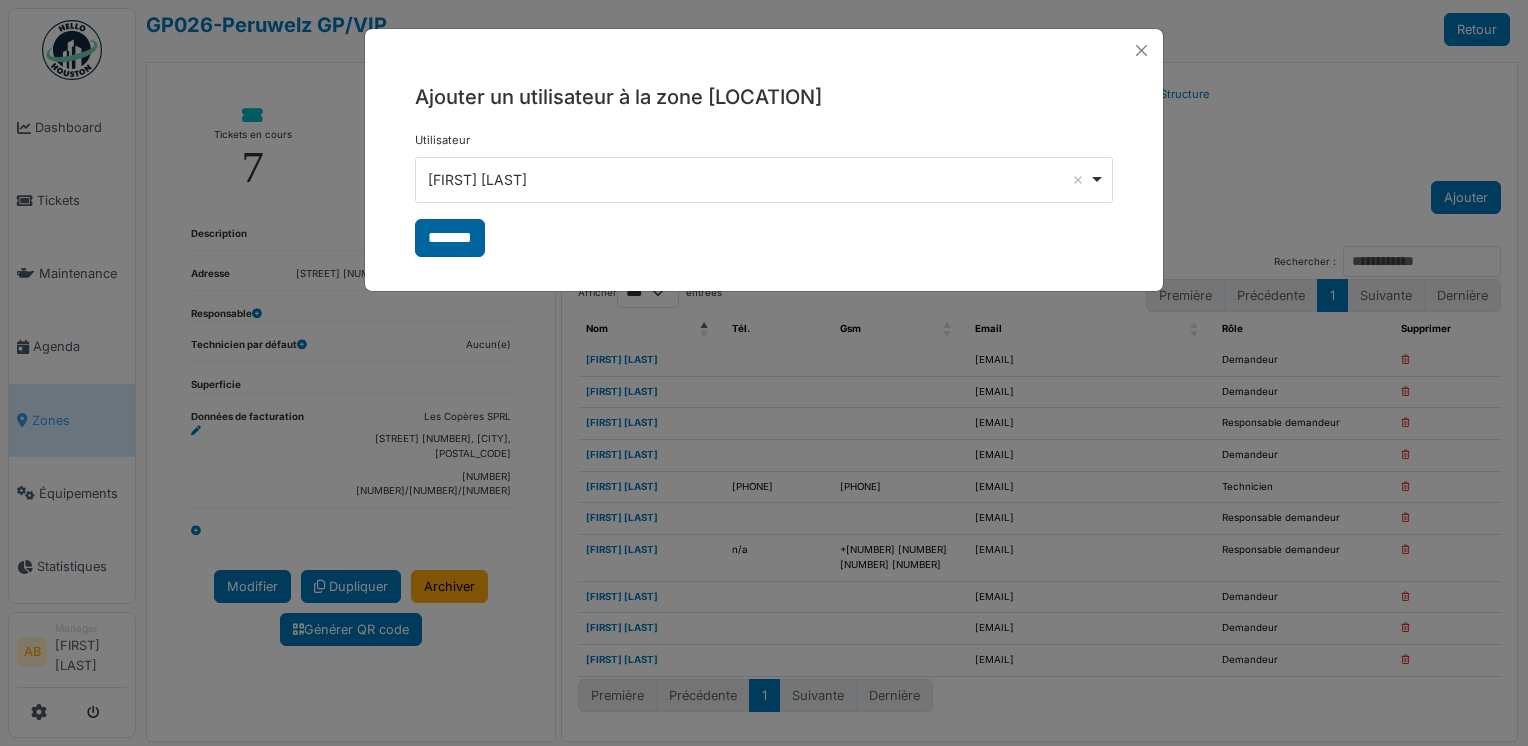 select on "***" 